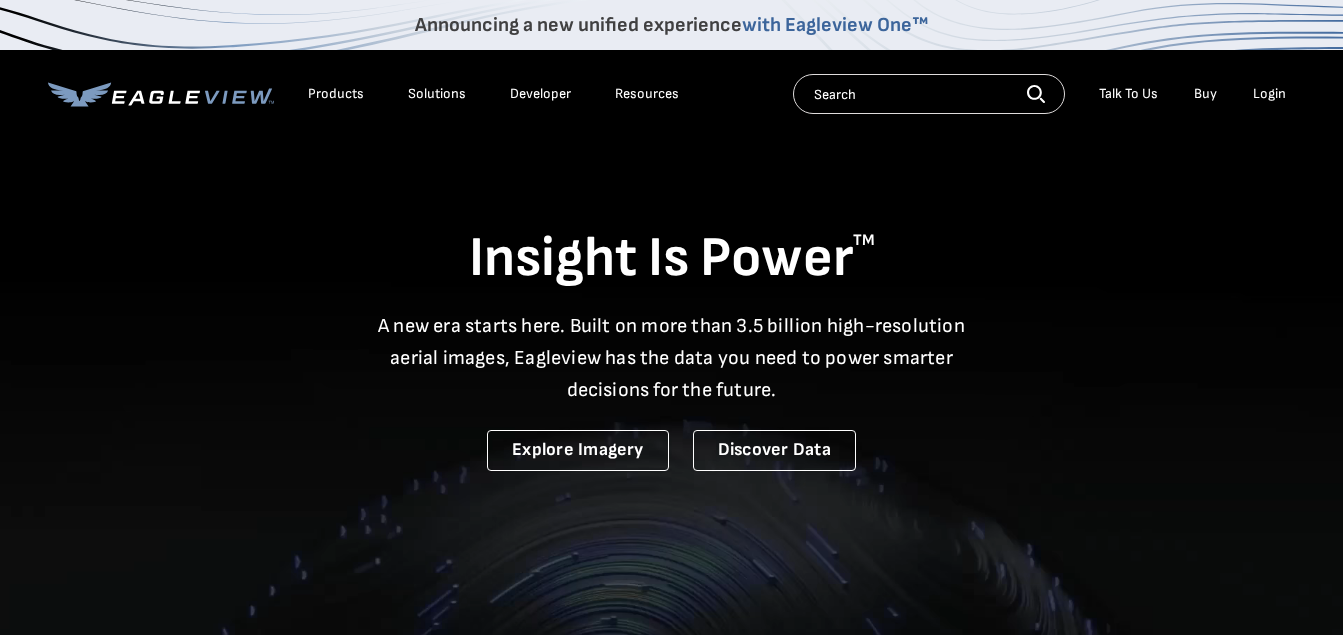 scroll, scrollTop: 0, scrollLeft: 0, axis: both 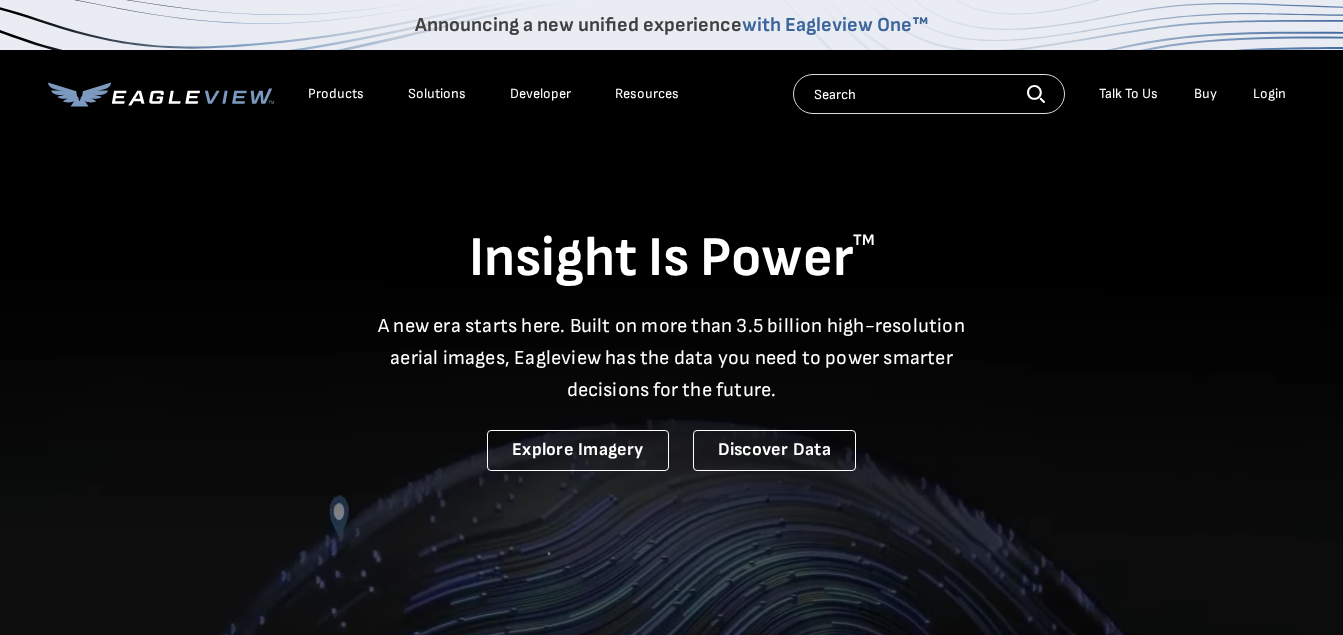 click on "Login" at bounding box center (1269, 94) 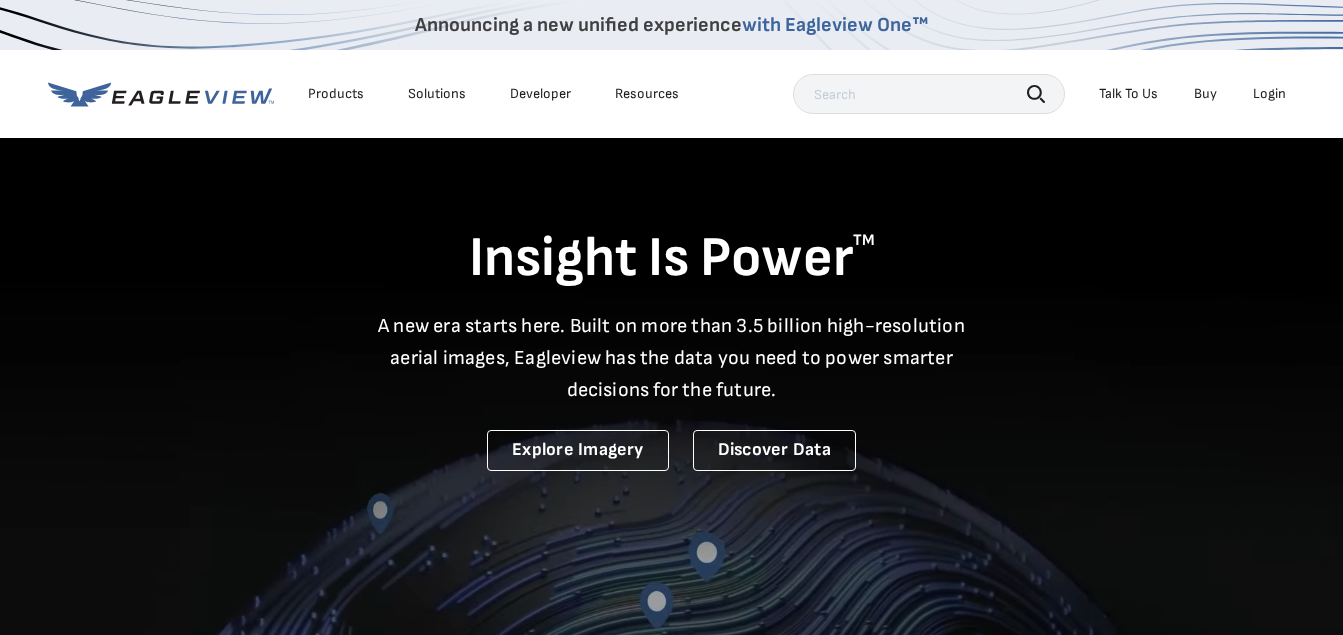 click on "Login" at bounding box center (1269, 94) 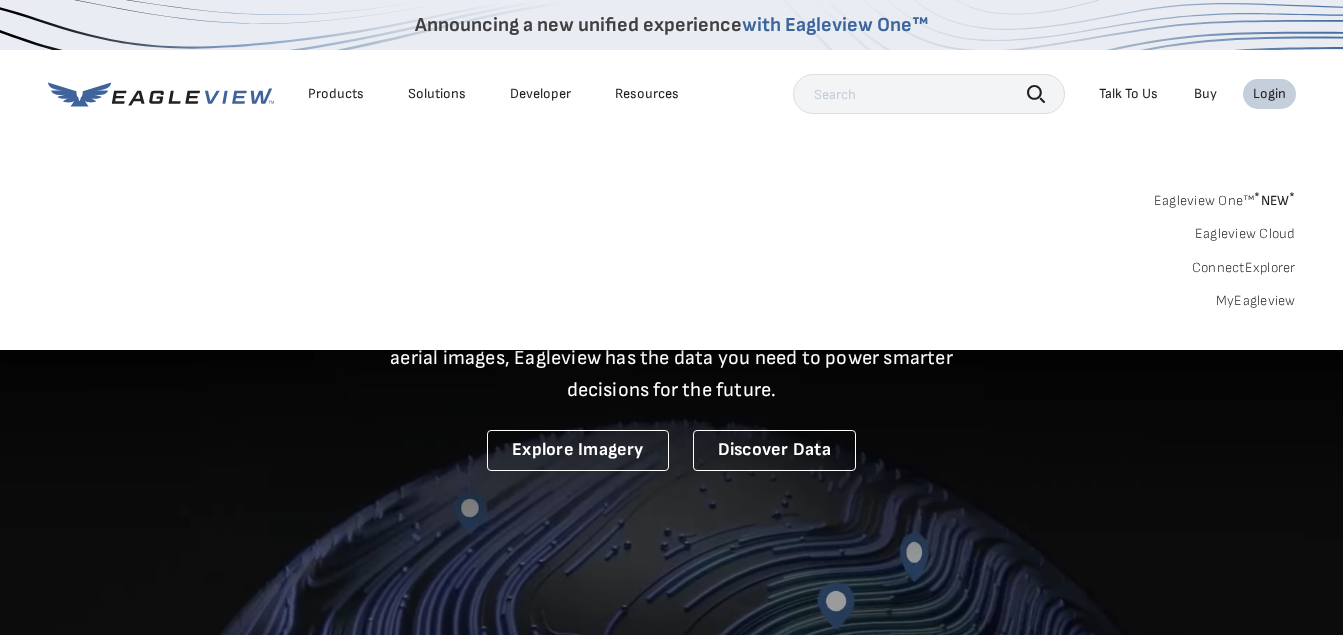 click on "Eagleview One™  * NEW *" at bounding box center [1225, 197] 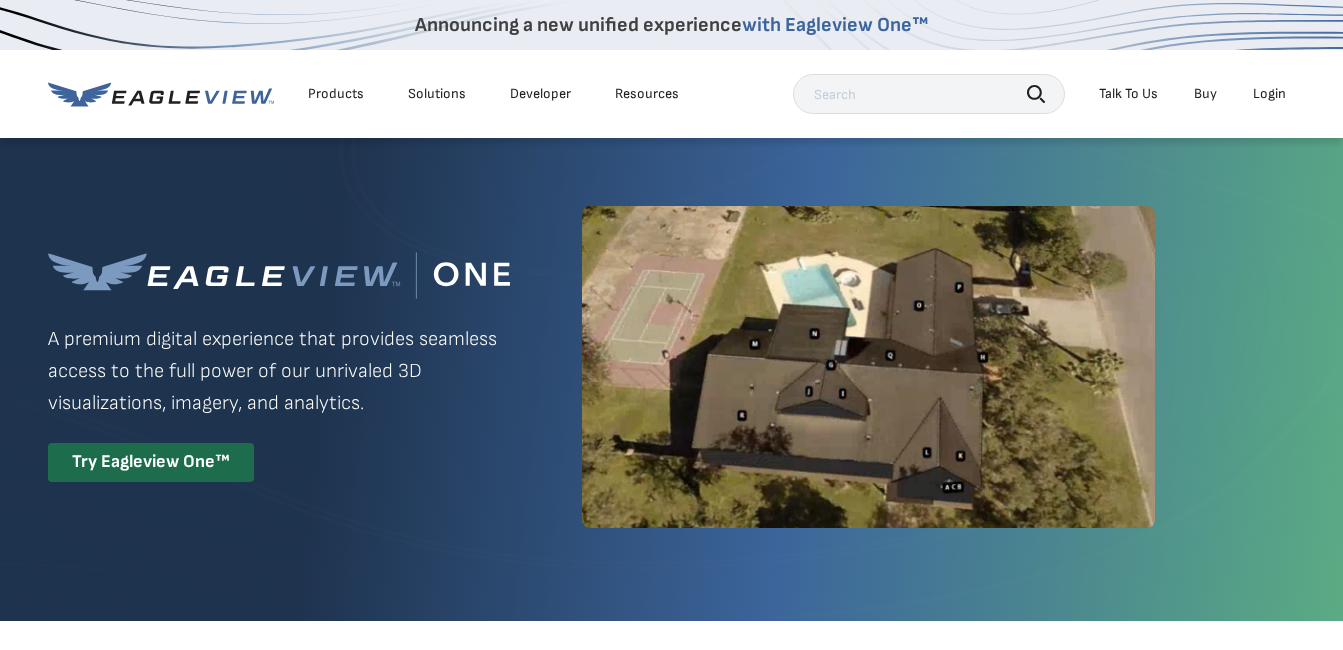 scroll, scrollTop: 0, scrollLeft: 0, axis: both 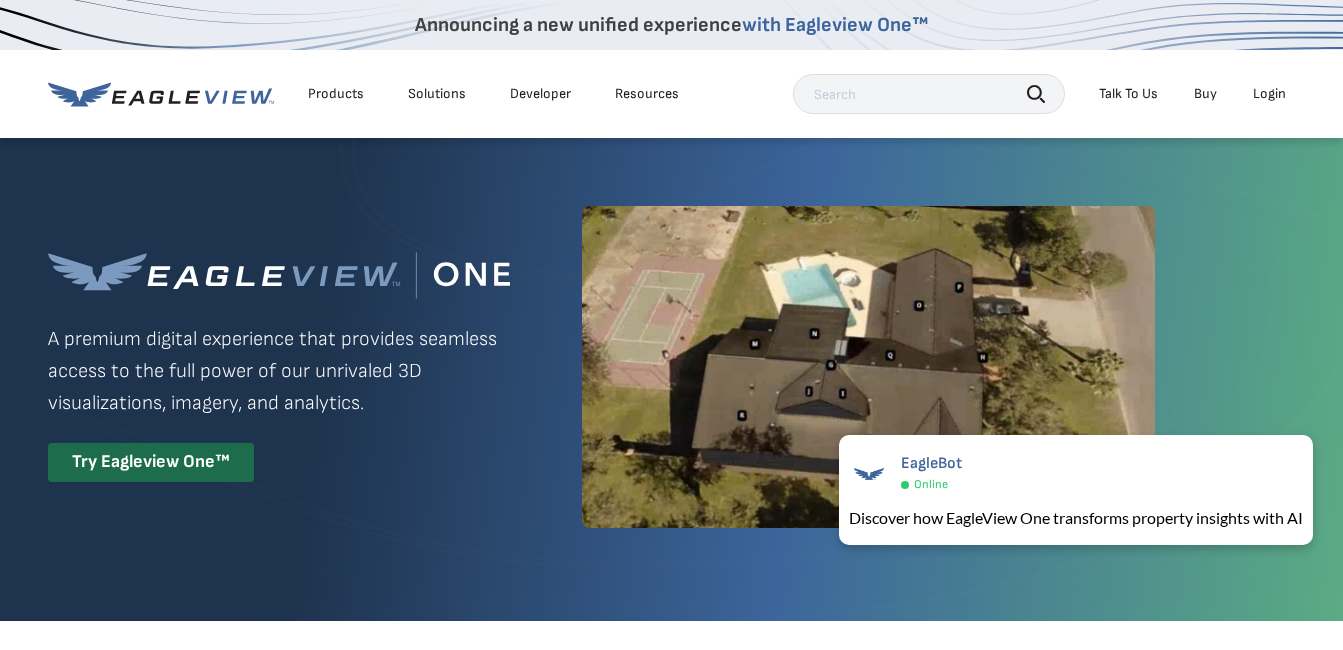 click on "Login" at bounding box center (1269, 94) 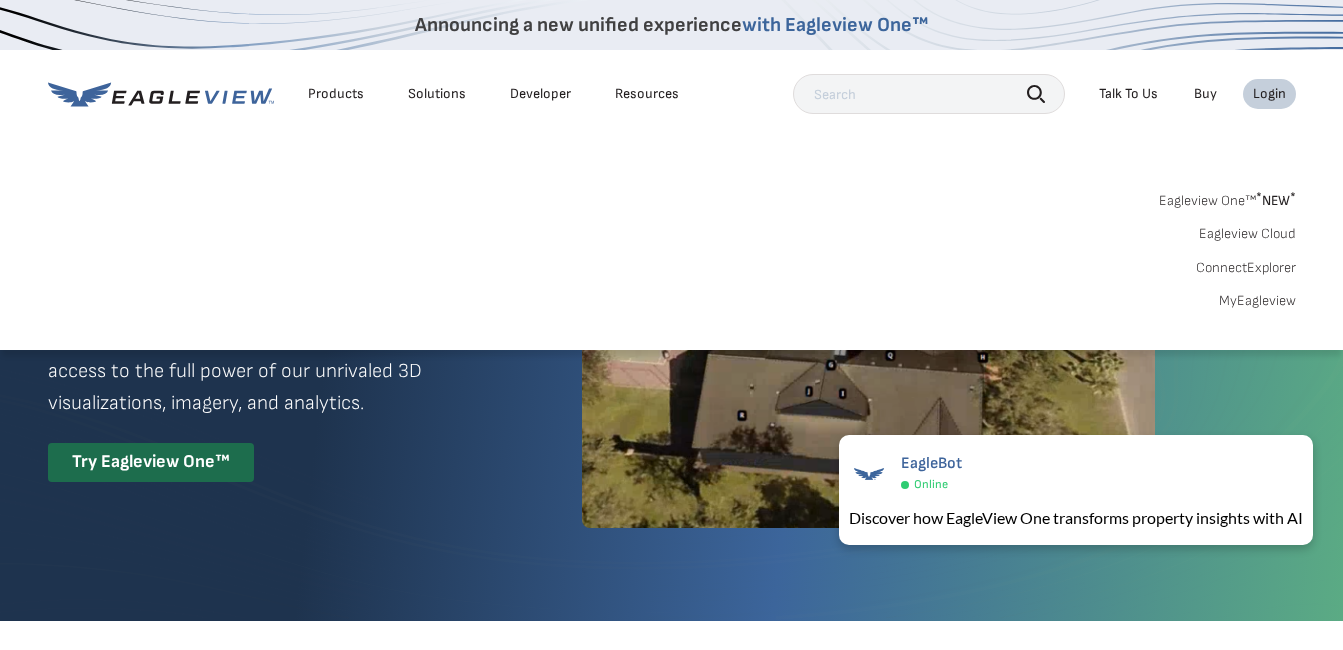 click on "Eagleview One™  * NEW *" at bounding box center (1227, 197) 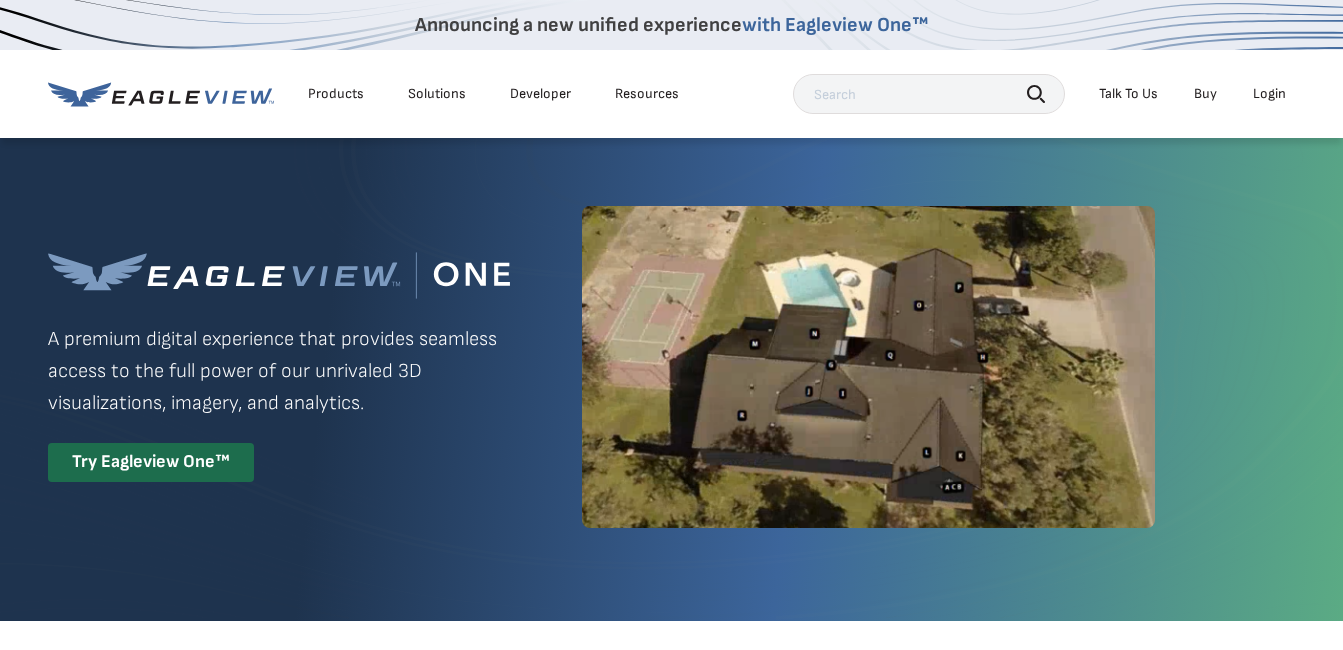 scroll, scrollTop: 0, scrollLeft: 0, axis: both 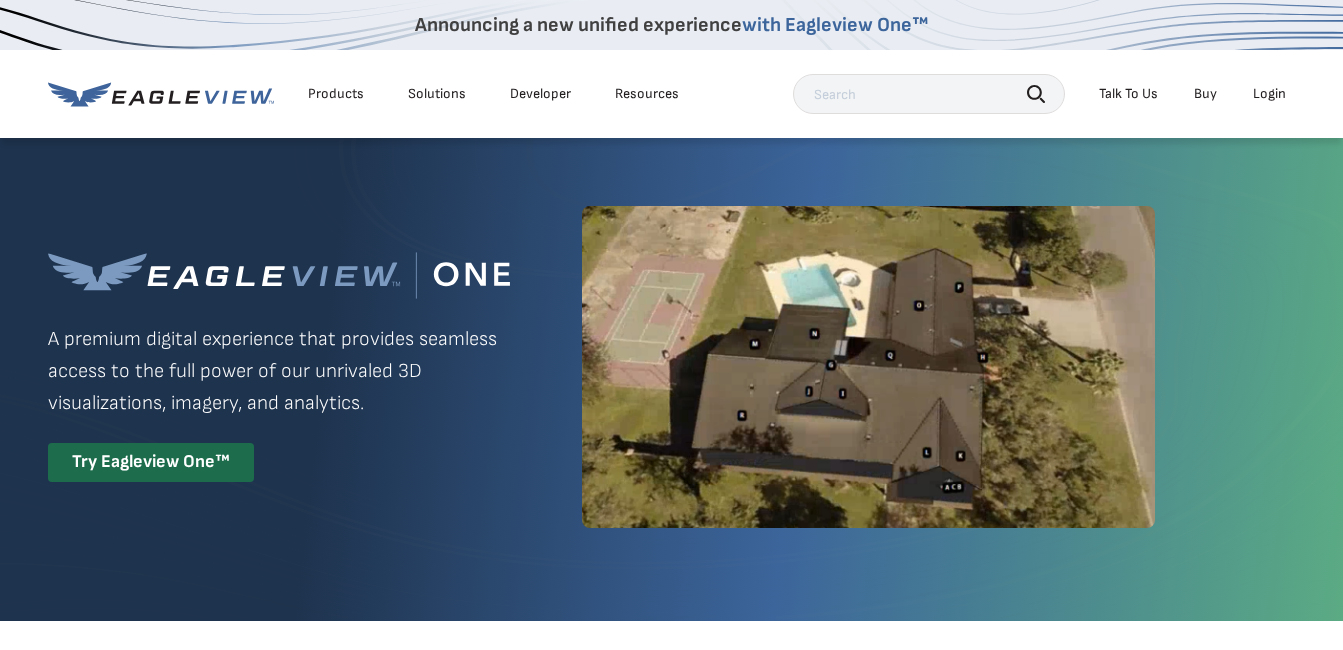 click on "Login" at bounding box center [1269, 94] 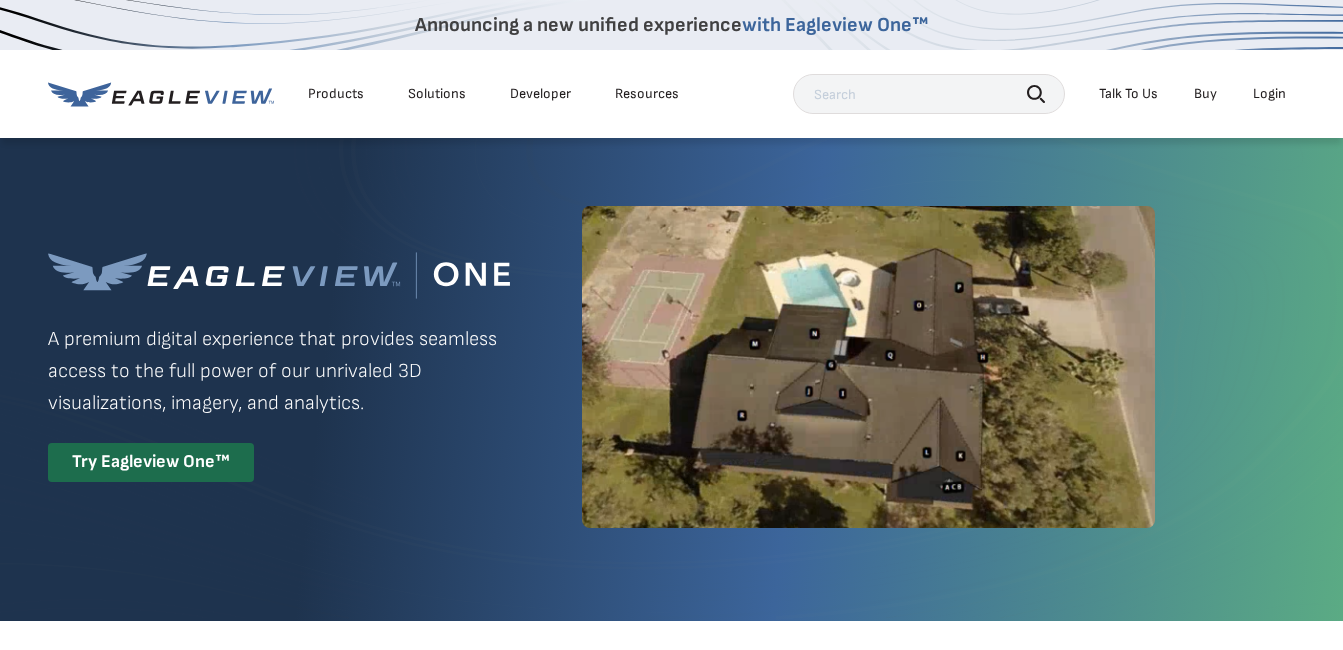 click on "Login" at bounding box center [1269, 94] 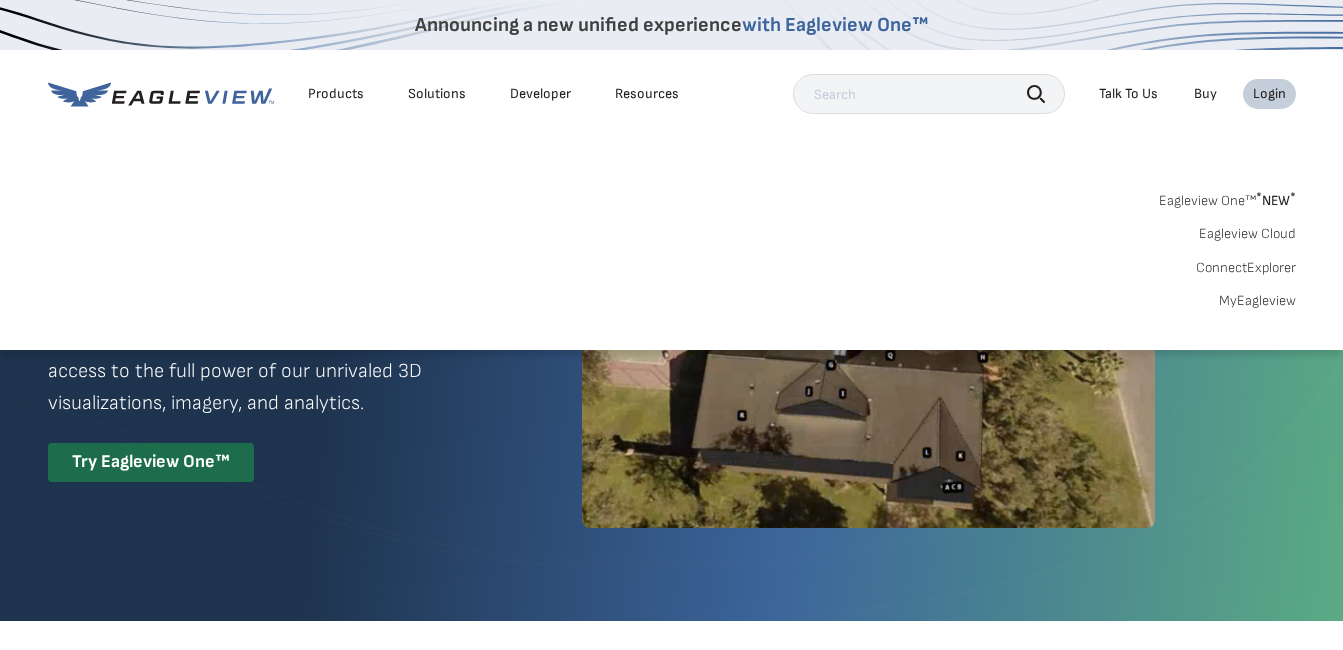 click on "Eagleview One™  * NEW *" at bounding box center [1227, 197] 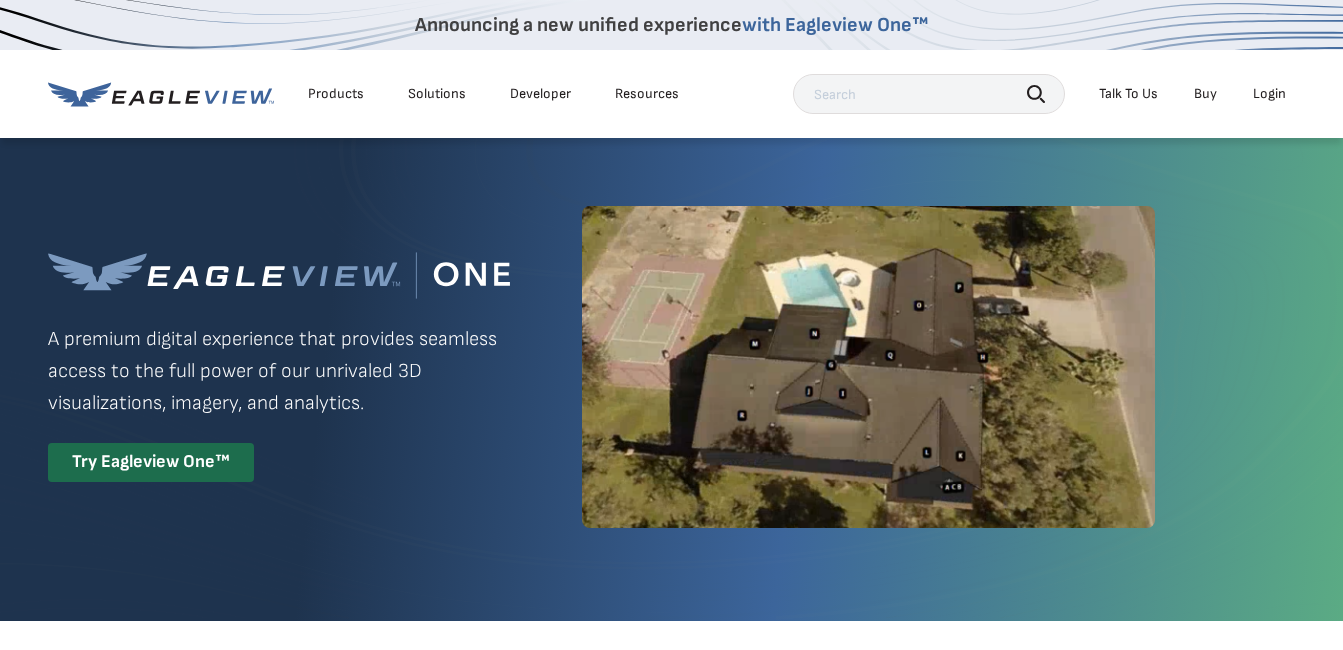scroll, scrollTop: 0, scrollLeft: 0, axis: both 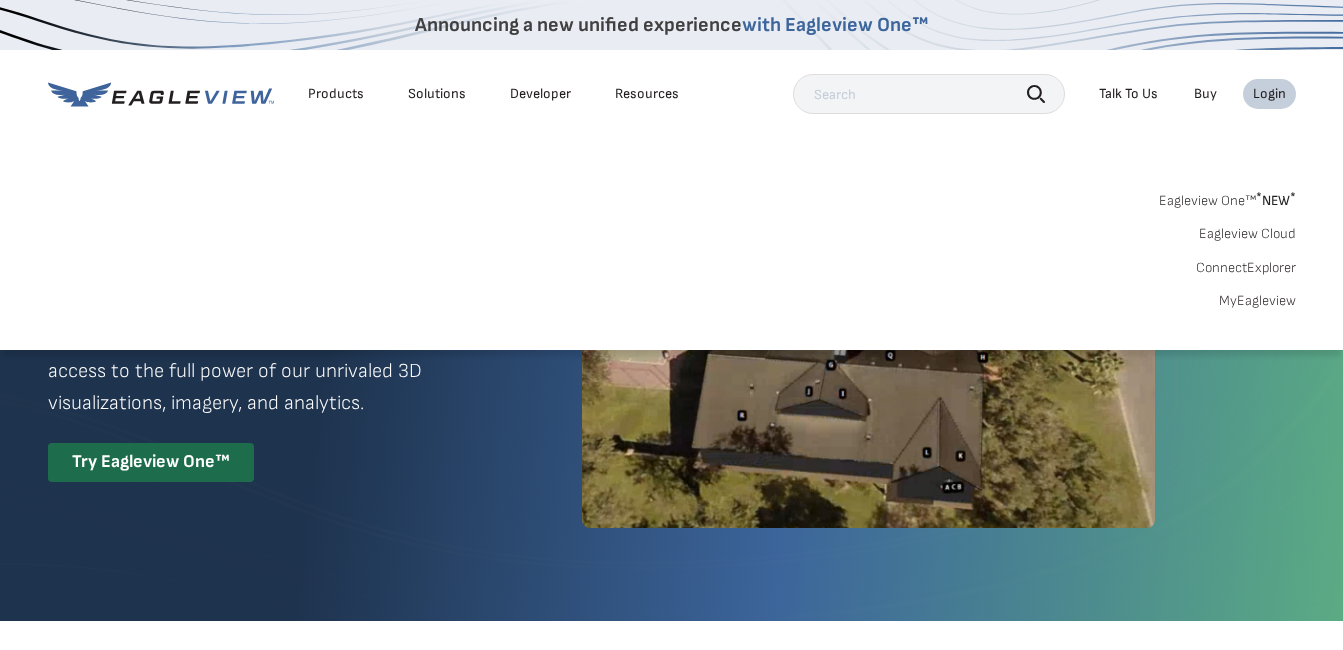 click on "MyEagleview" at bounding box center [1257, 301] 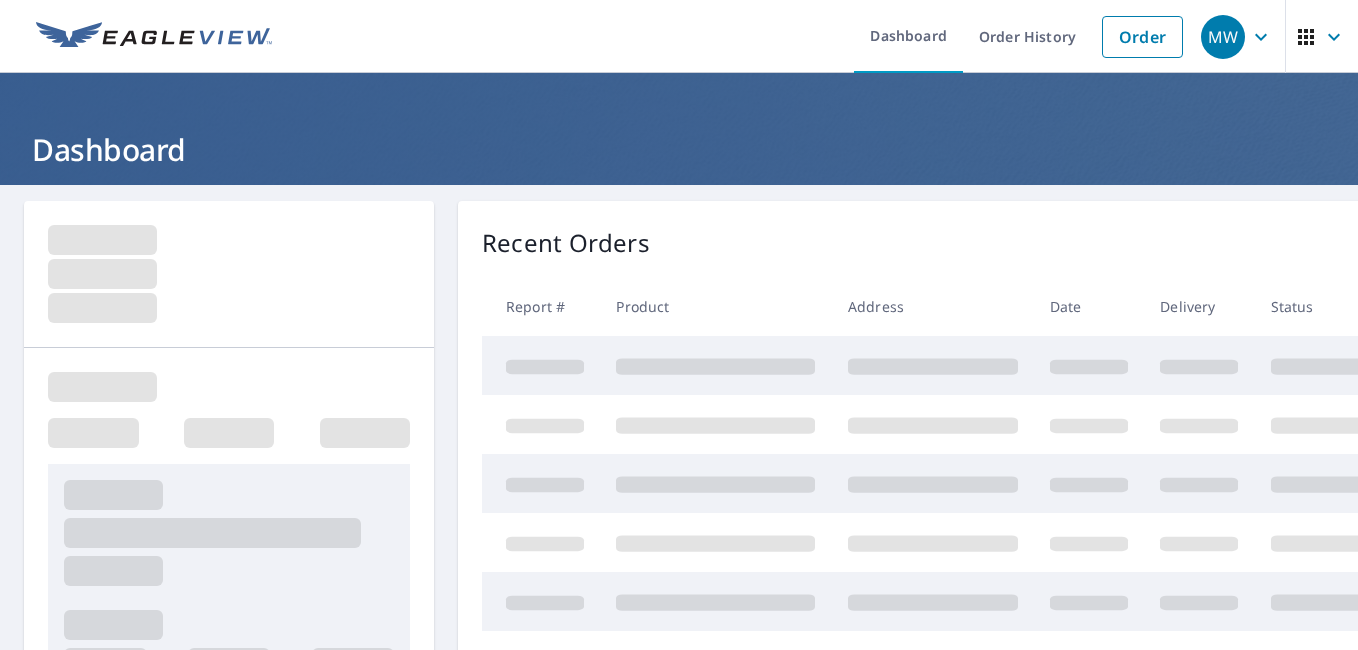 scroll, scrollTop: 0, scrollLeft: 0, axis: both 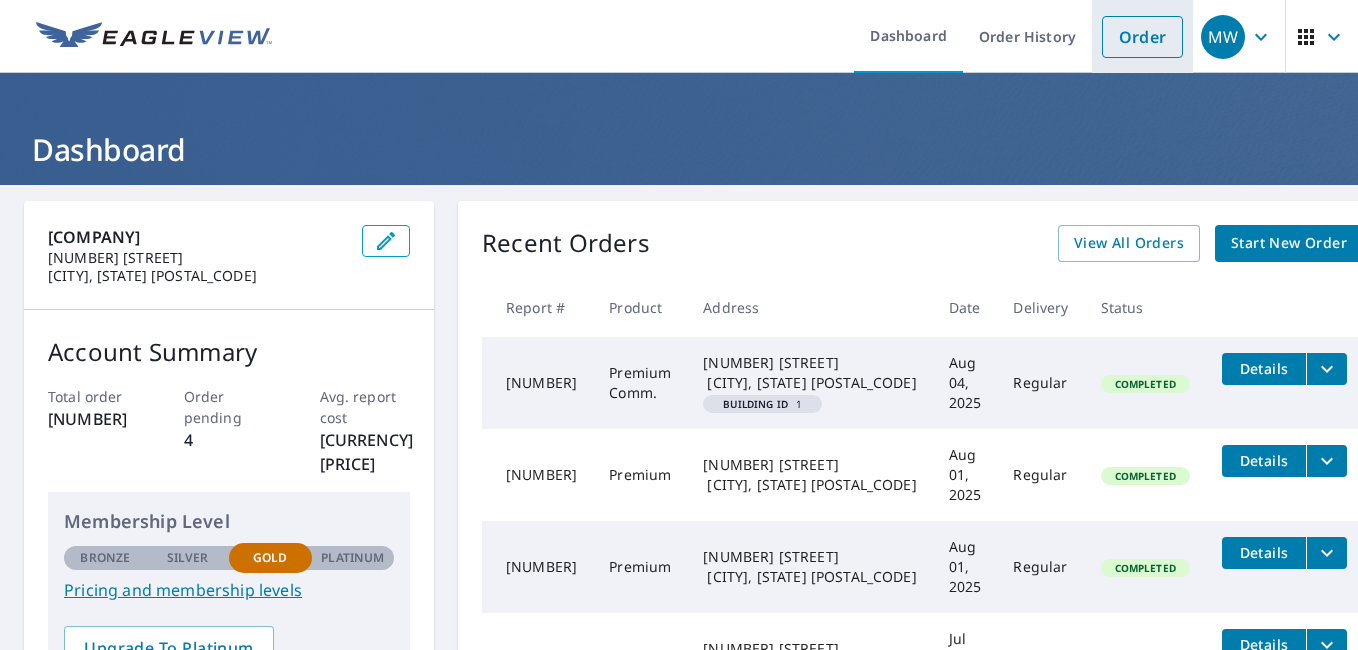 click on "Order" at bounding box center [1142, 37] 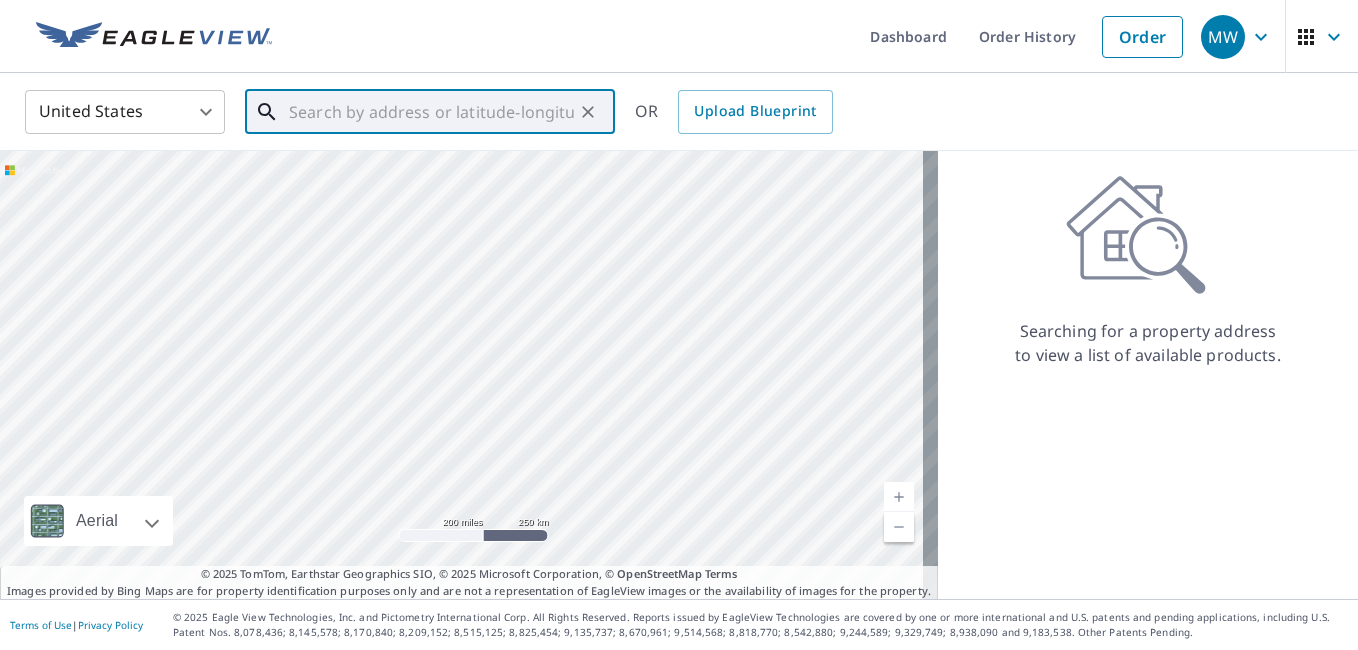 click at bounding box center [431, 112] 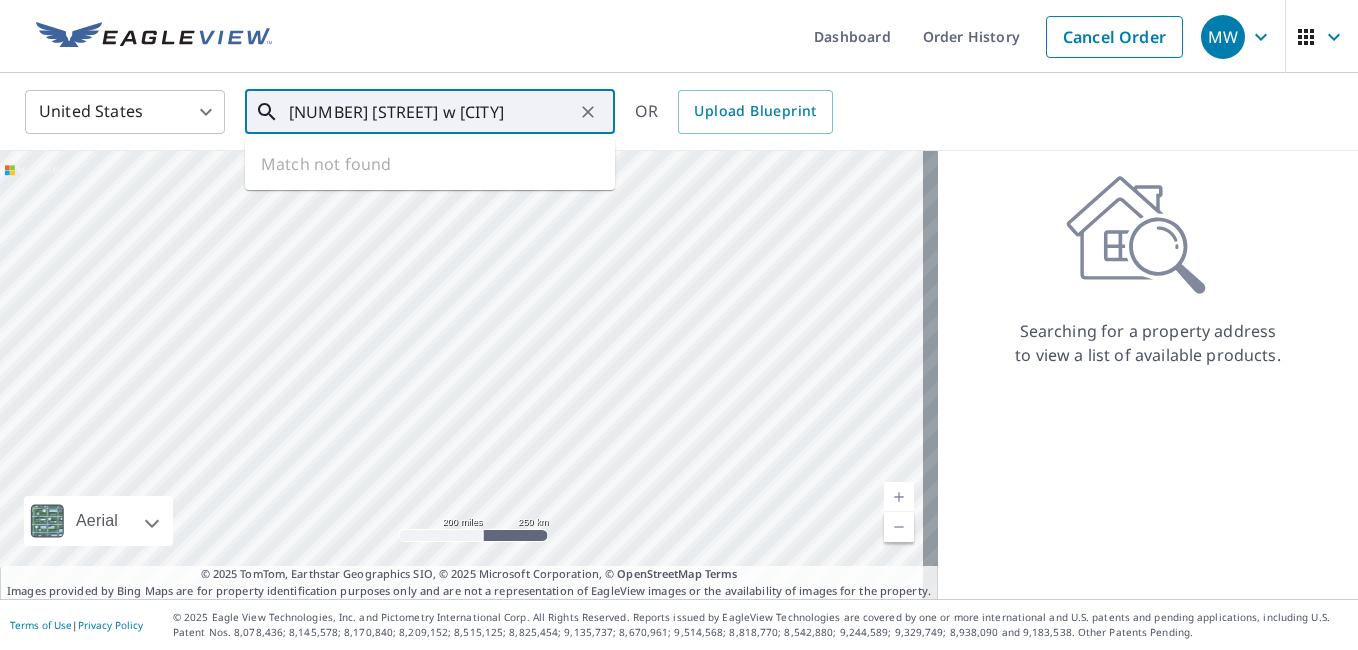 type on "[NUMBER] [STREET] w [CITY]" 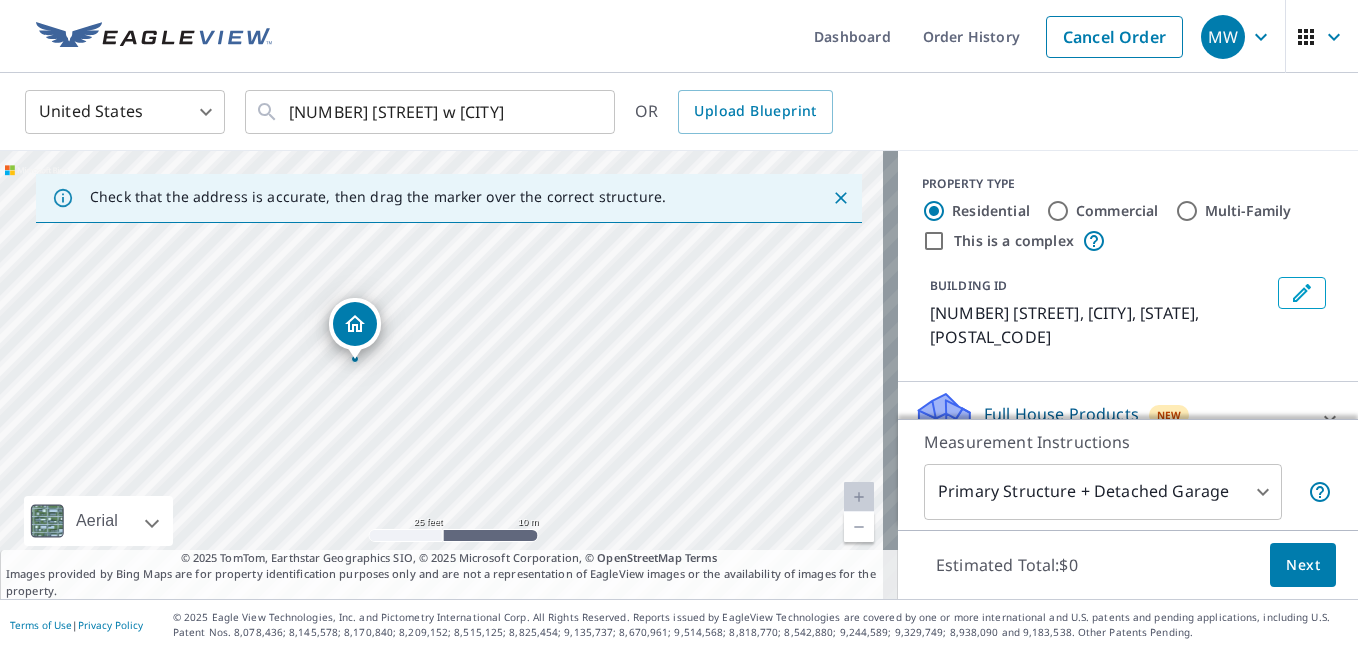 drag, startPoint x: 314, startPoint y: 462, endPoint x: 372, endPoint y: 456, distance: 58.30952 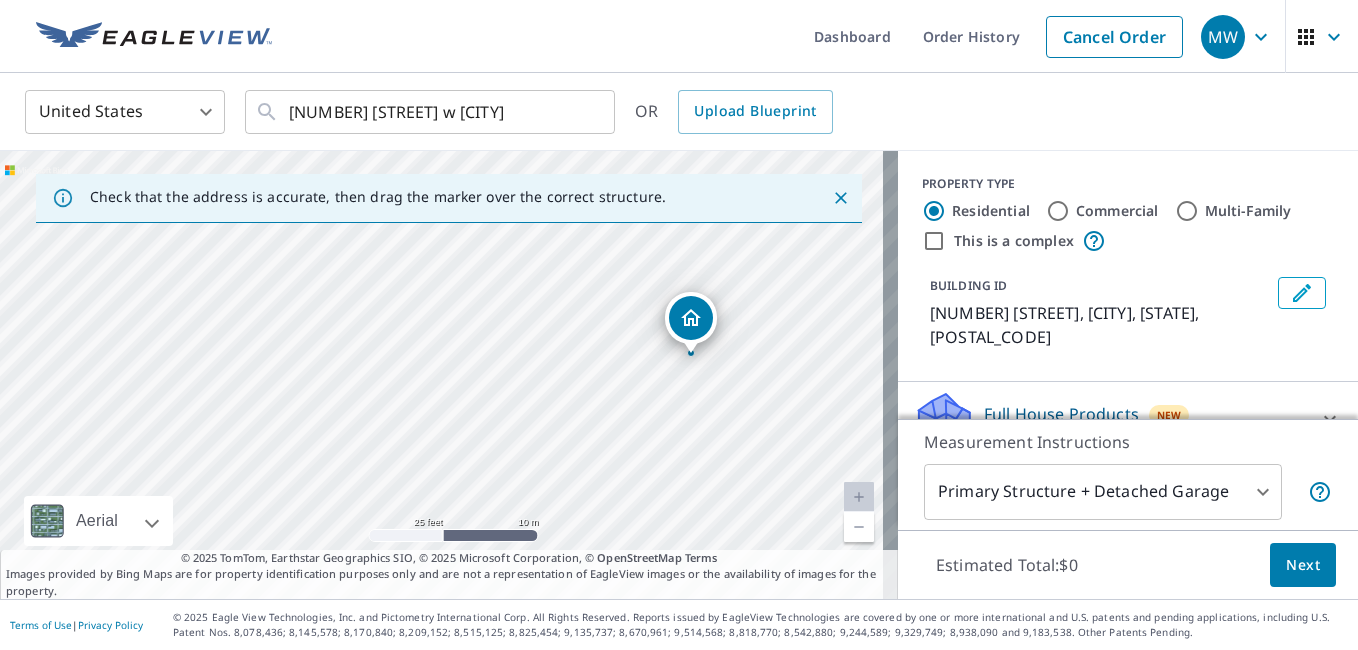 drag, startPoint x: 186, startPoint y: 463, endPoint x: 505, endPoint y: 466, distance: 319.0141 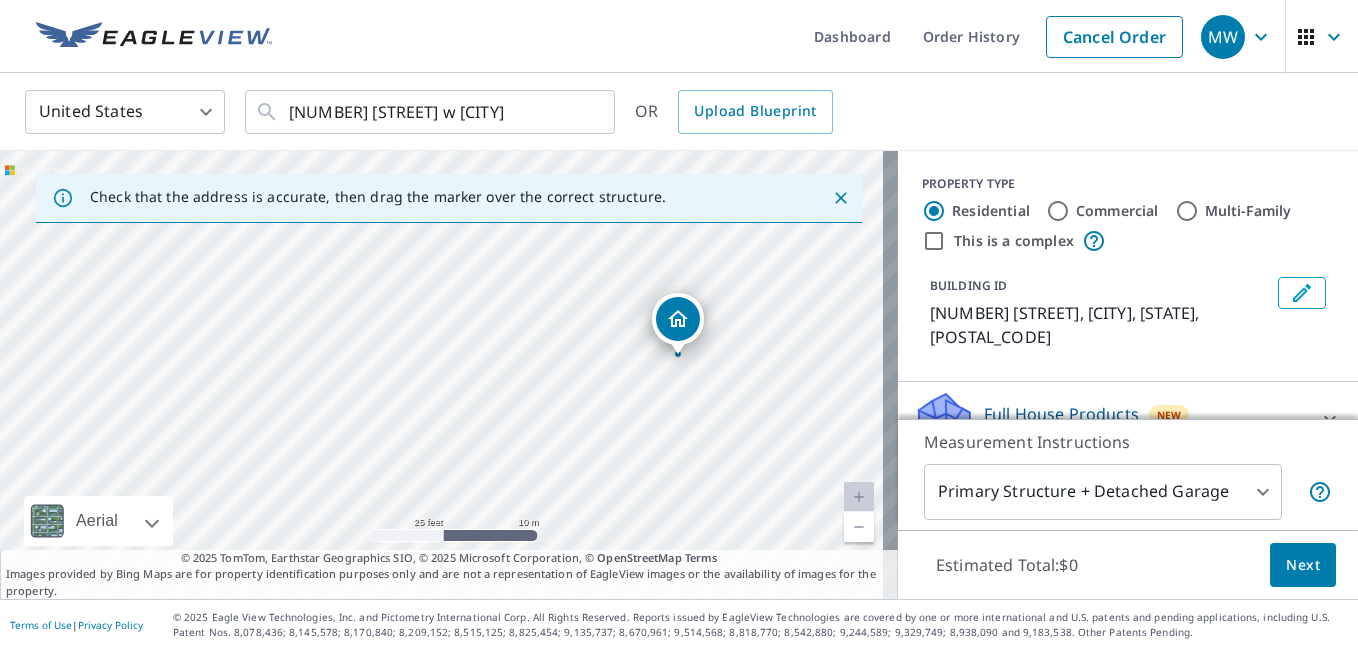 drag, startPoint x: 598, startPoint y: 458, endPoint x: 552, endPoint y: 464, distance: 46.389652 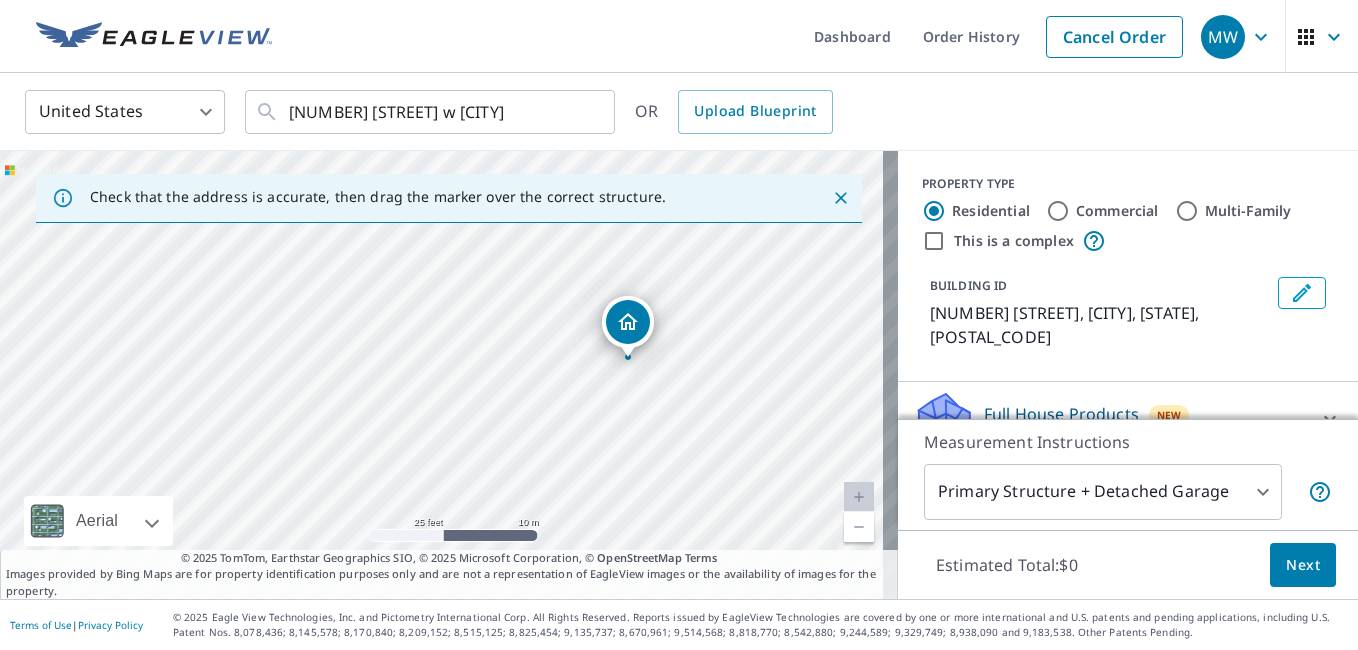 drag, startPoint x: 550, startPoint y: 464, endPoint x: 531, endPoint y: 463, distance: 19.026299 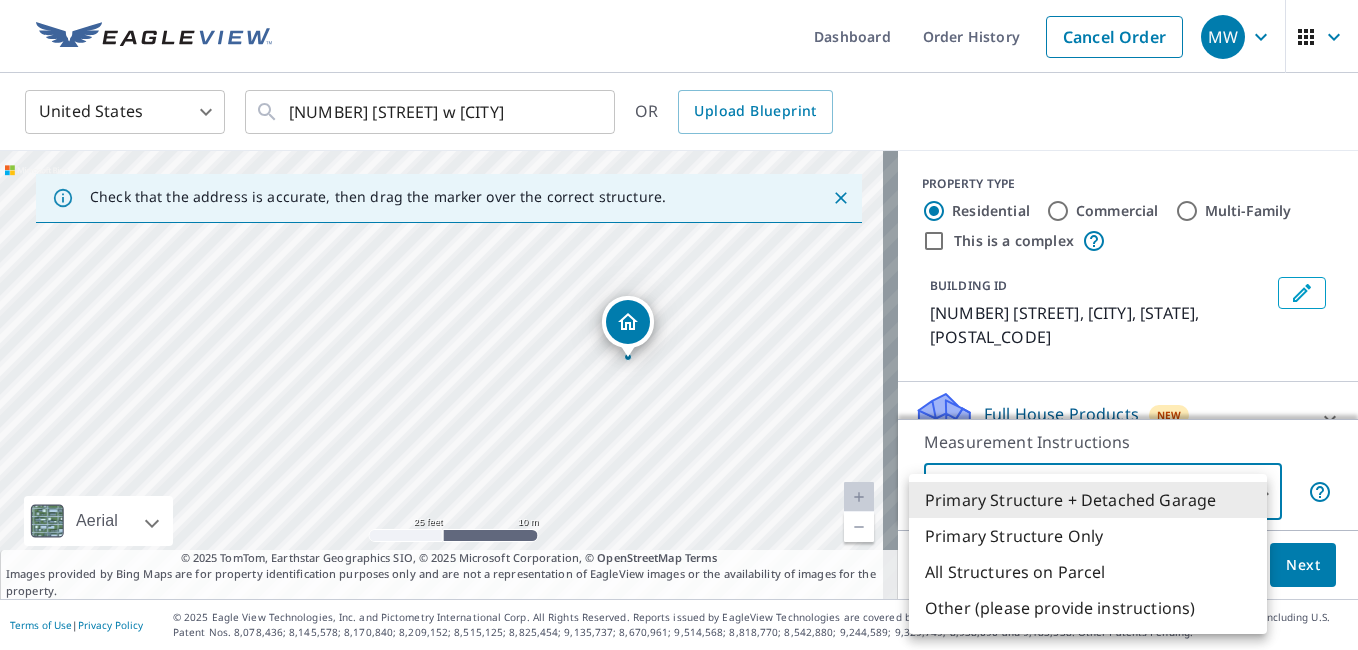 click at bounding box center (679, 325) 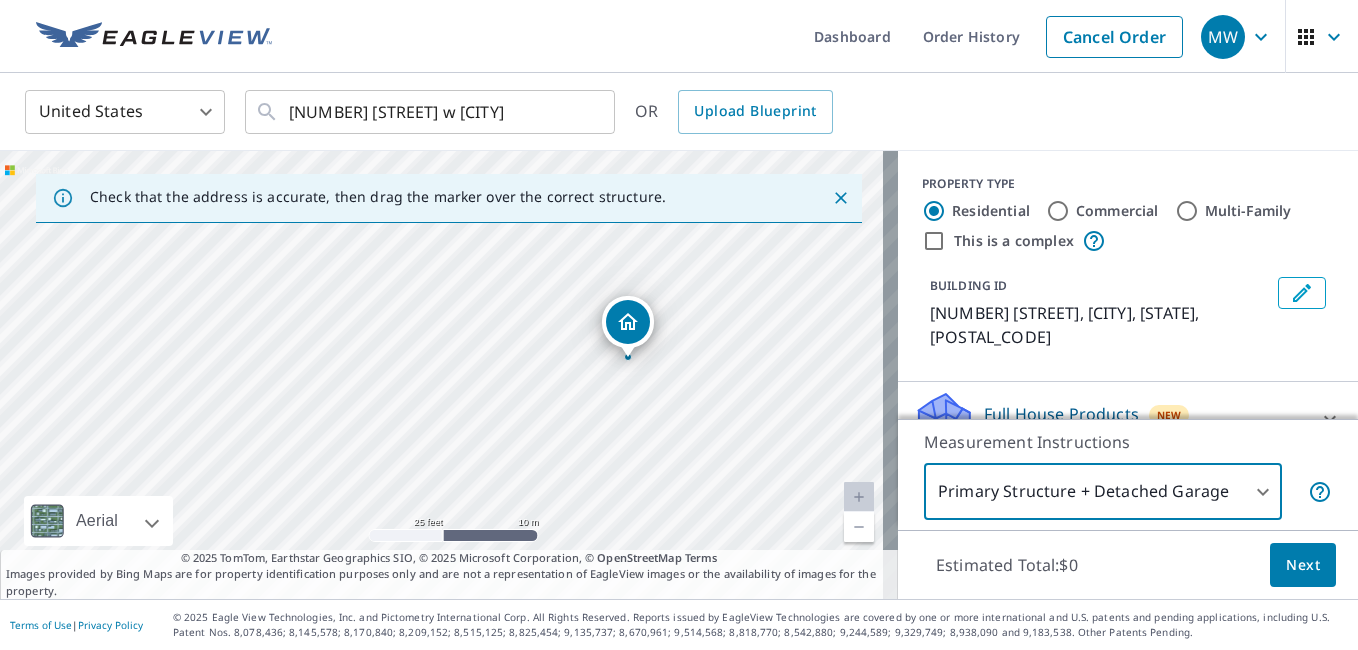 click 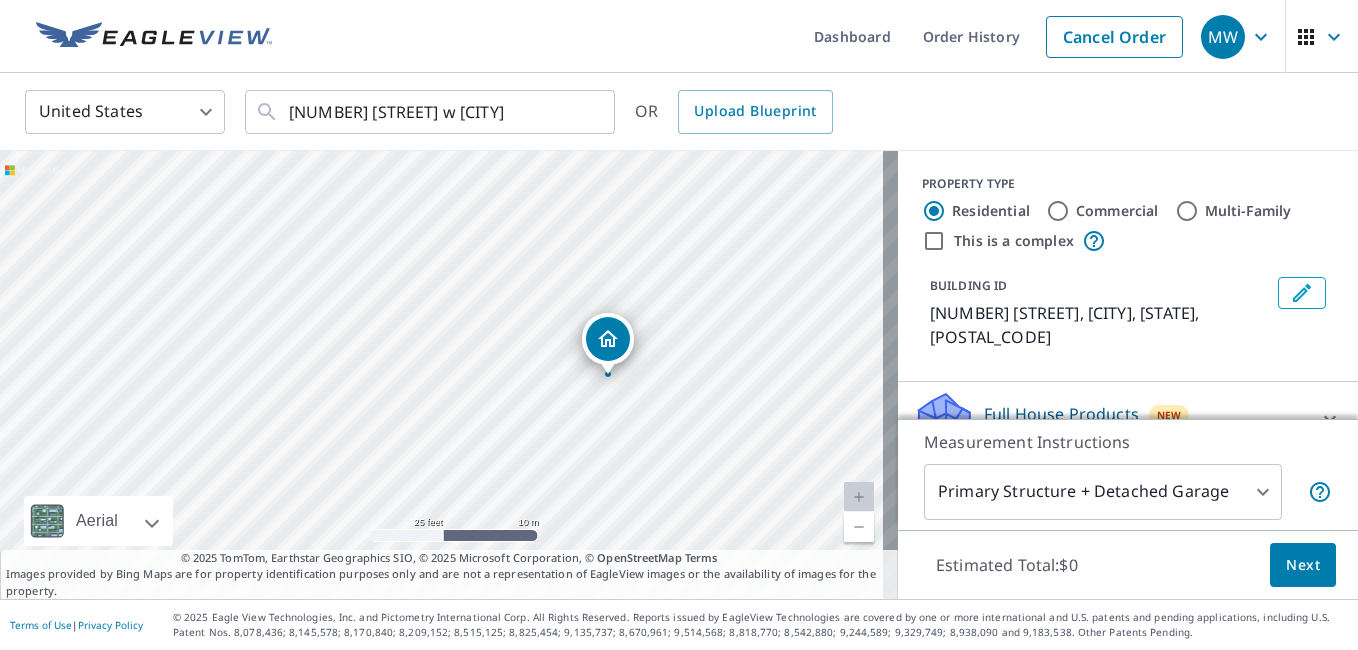drag, startPoint x: 644, startPoint y: 228, endPoint x: 810, endPoint y: 231, distance: 166.0271 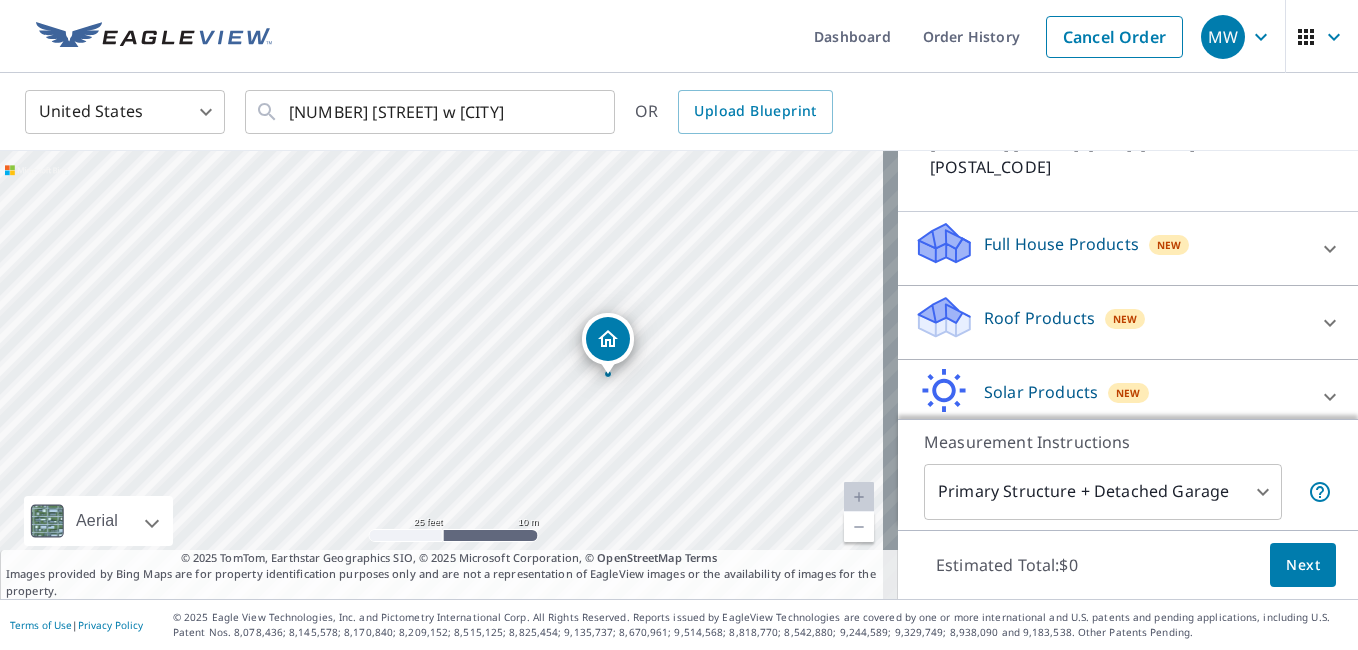 scroll, scrollTop: 259, scrollLeft: 0, axis: vertical 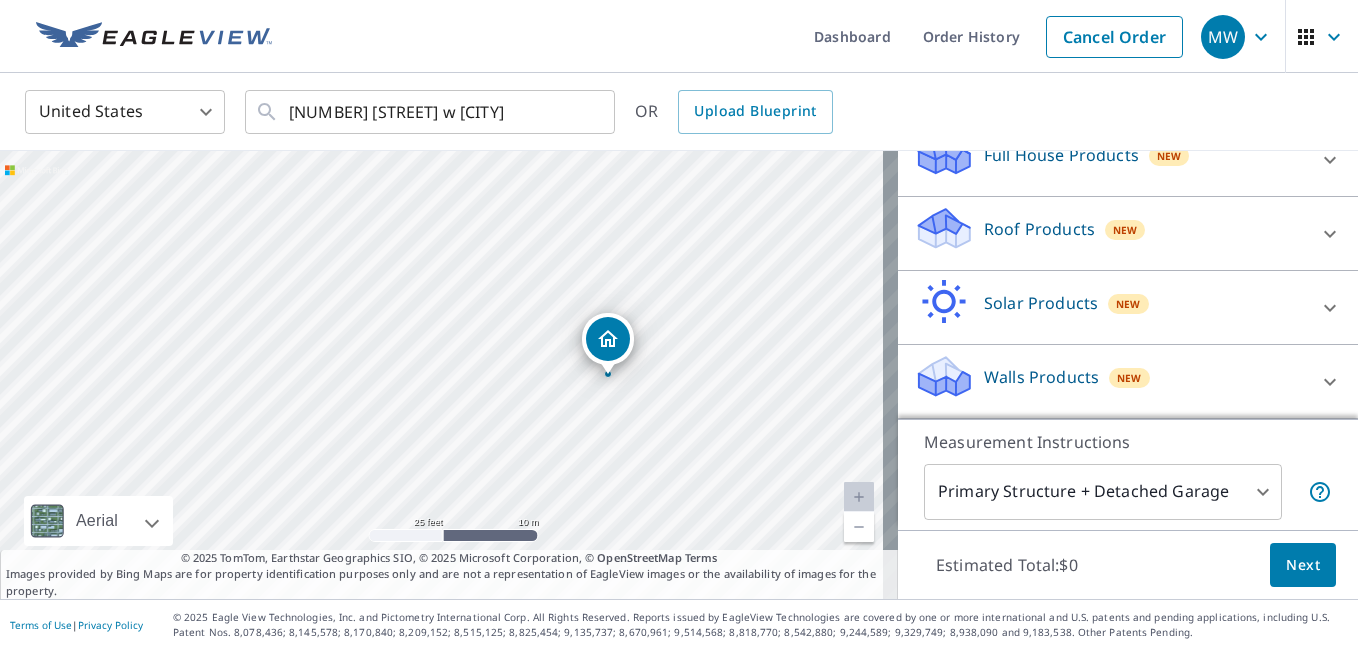 click on "[NUMBER] [STREET] [CITY], [STATE] [POSTAL_CODE]" at bounding box center (679, 325) 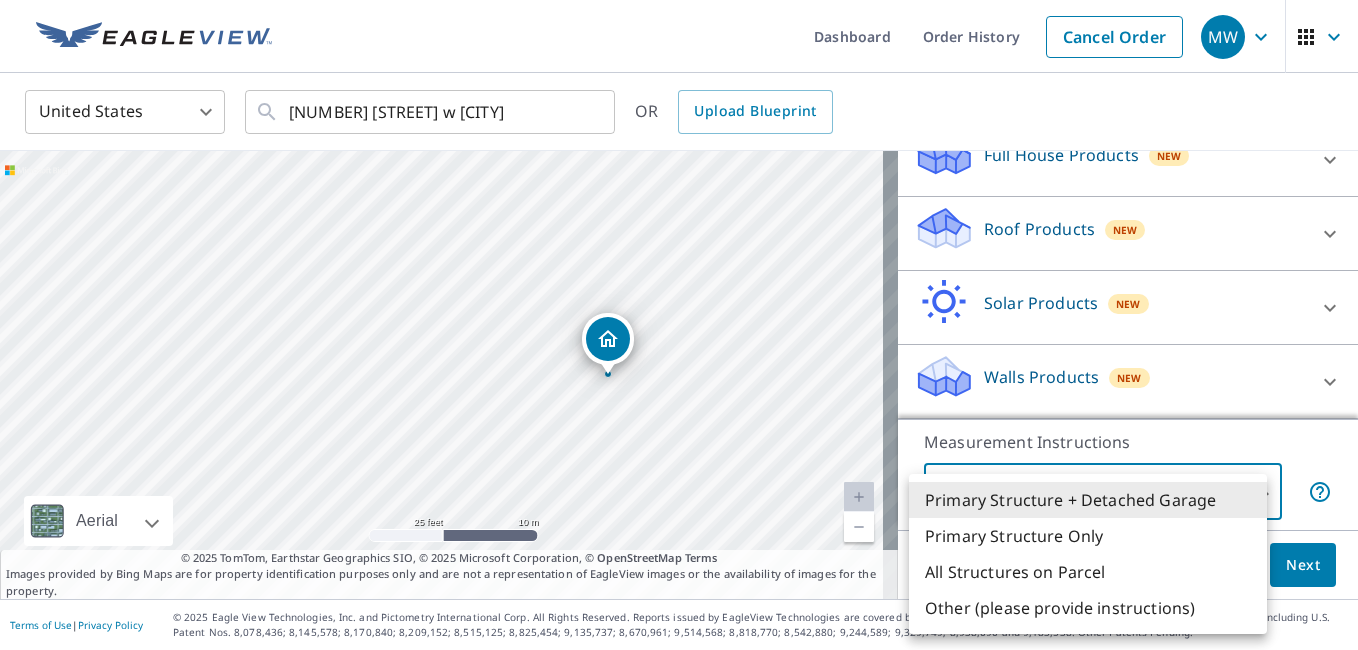 click on "Primary Structure Only" at bounding box center [1088, 536] 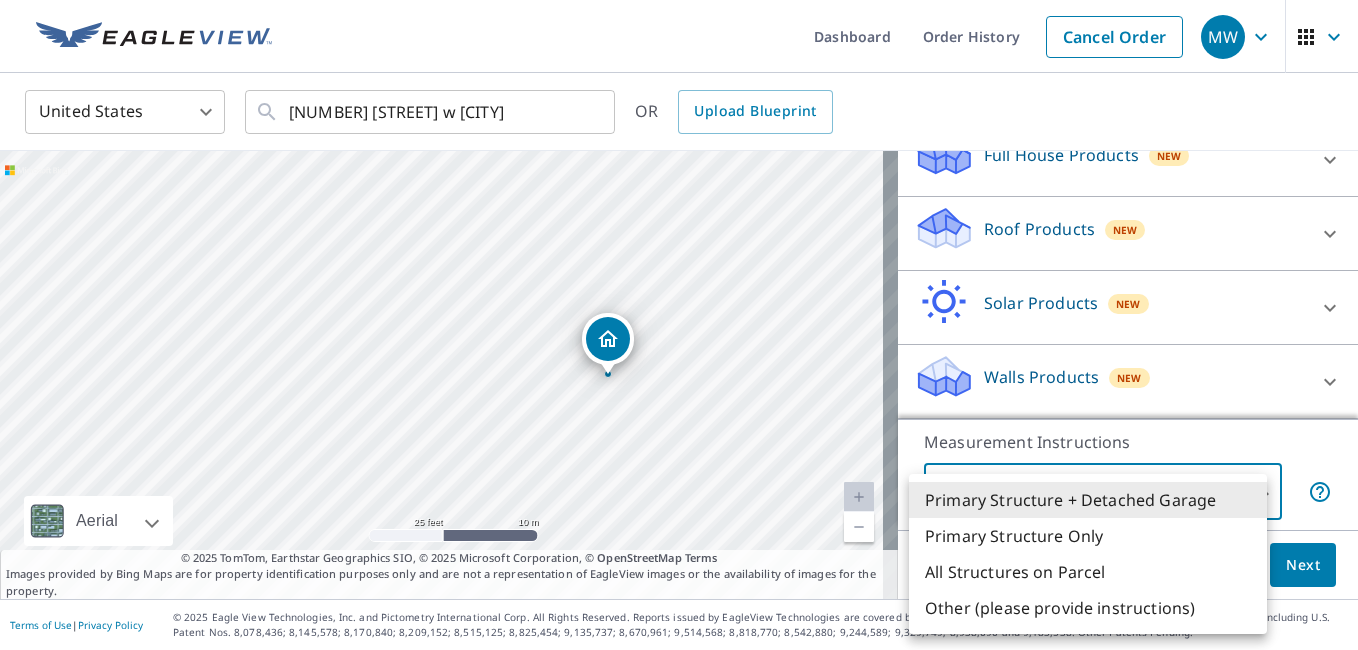 click on "Primary Structure Only" at bounding box center [1088, 536] 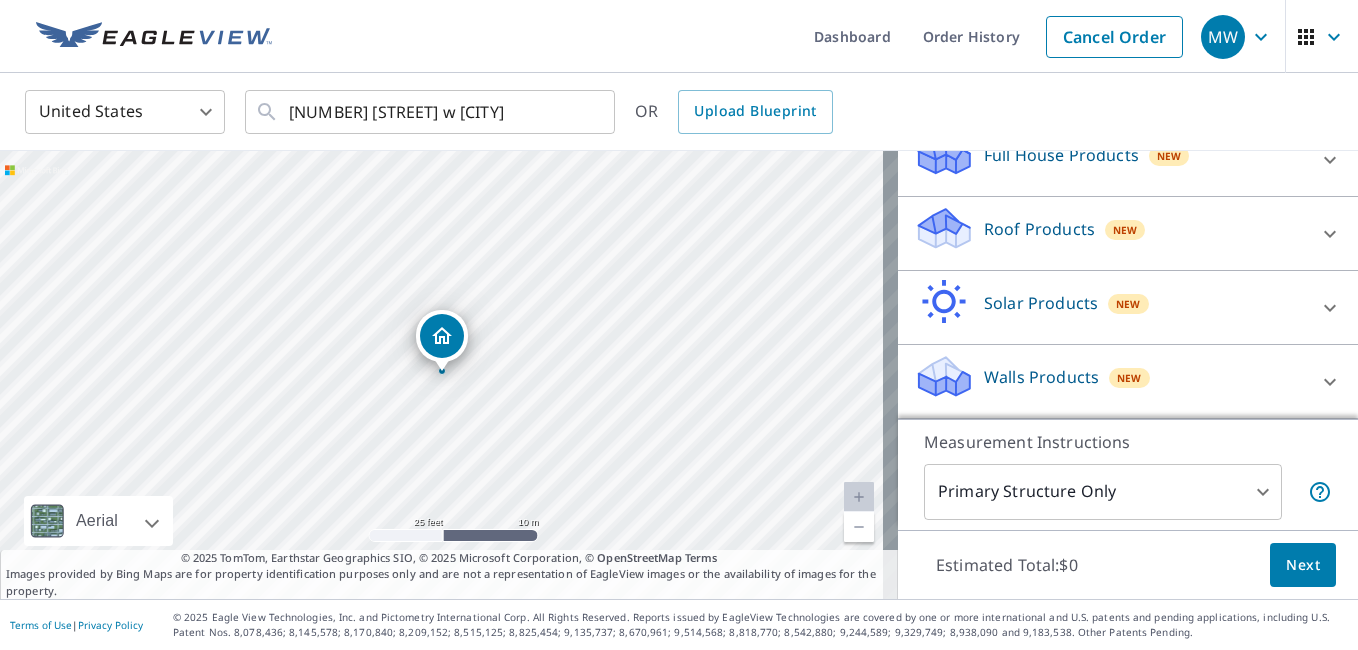 click on "Next" at bounding box center (1303, 565) 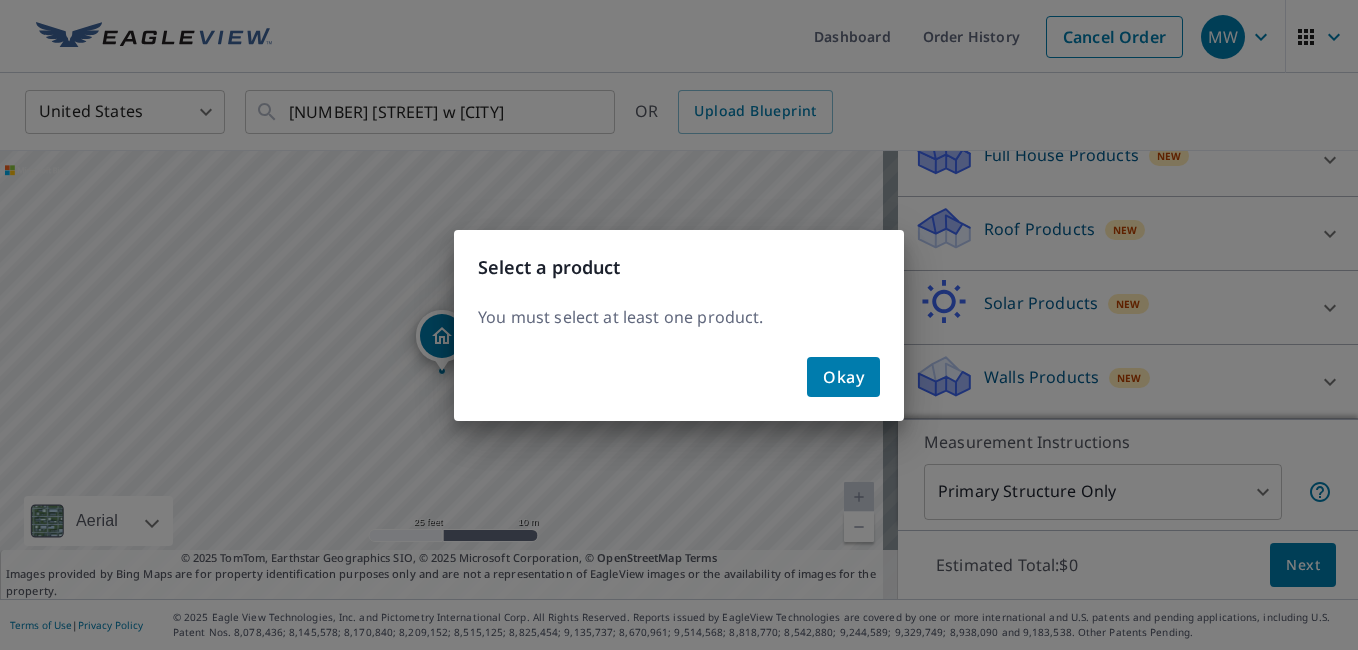 click on "Okay" at bounding box center [843, 377] 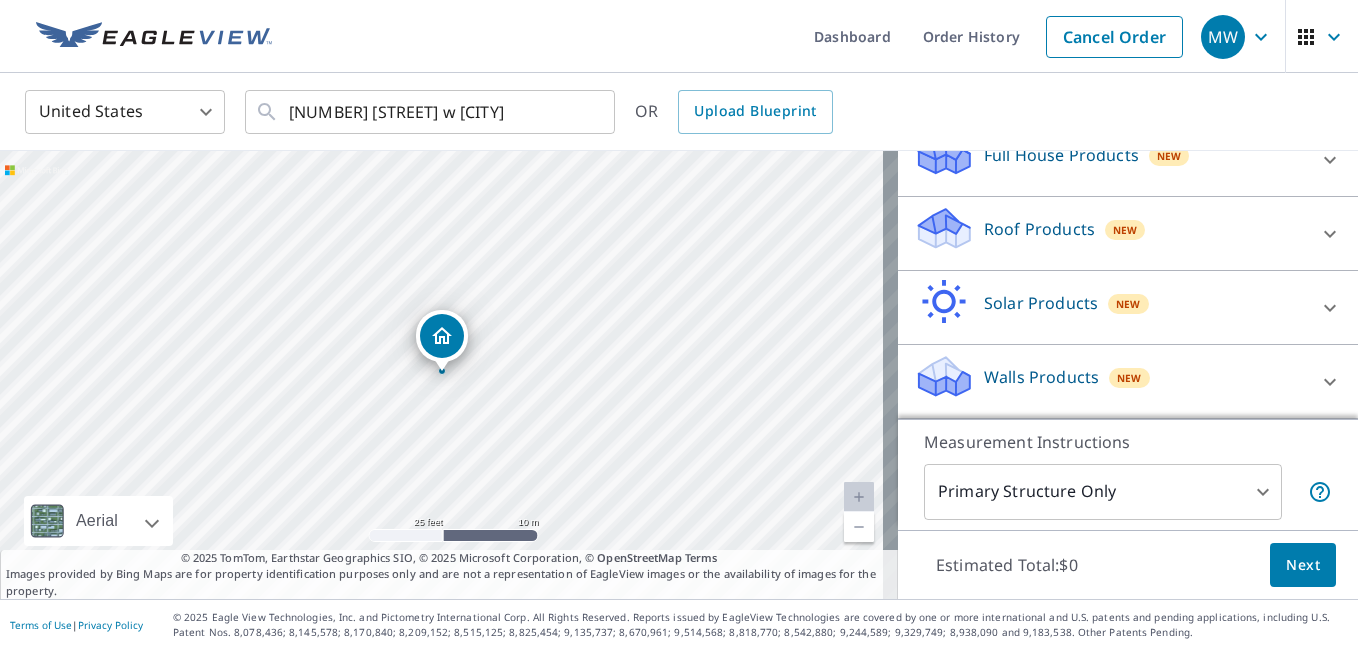 click on "Roof Products New" at bounding box center (1110, 233) 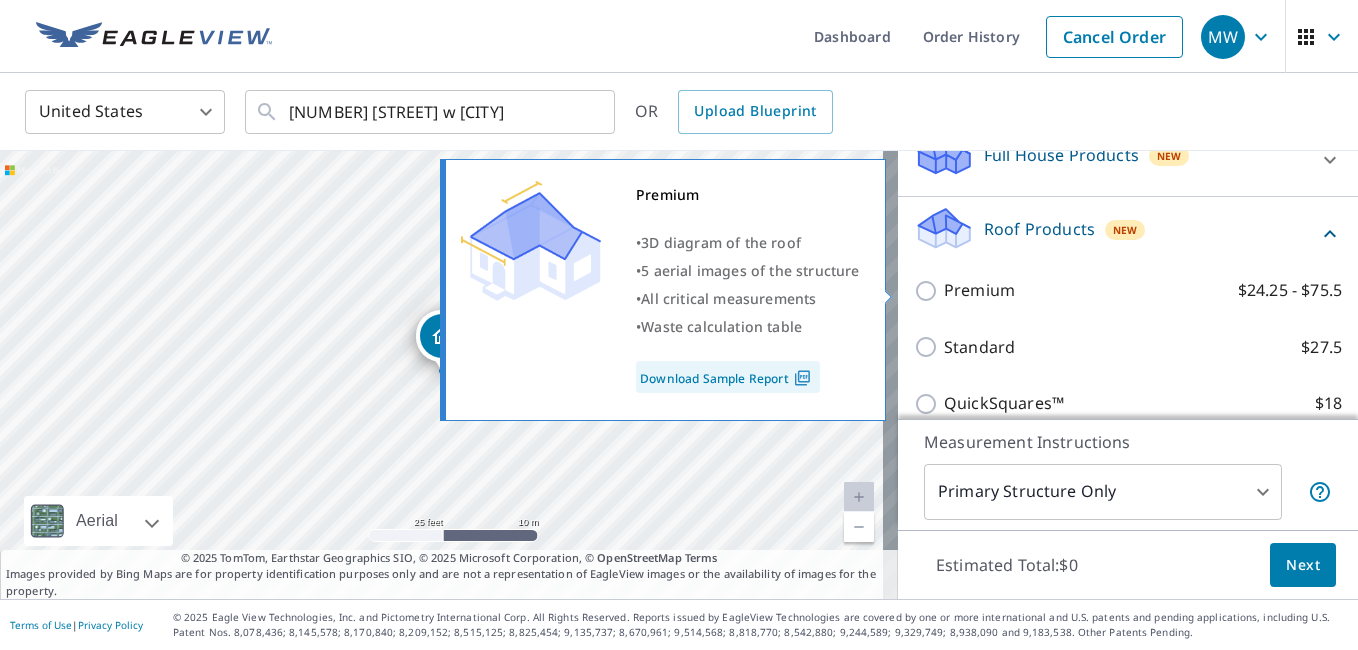 click on "Premium $24.25 - $75.5" at bounding box center (929, 291) 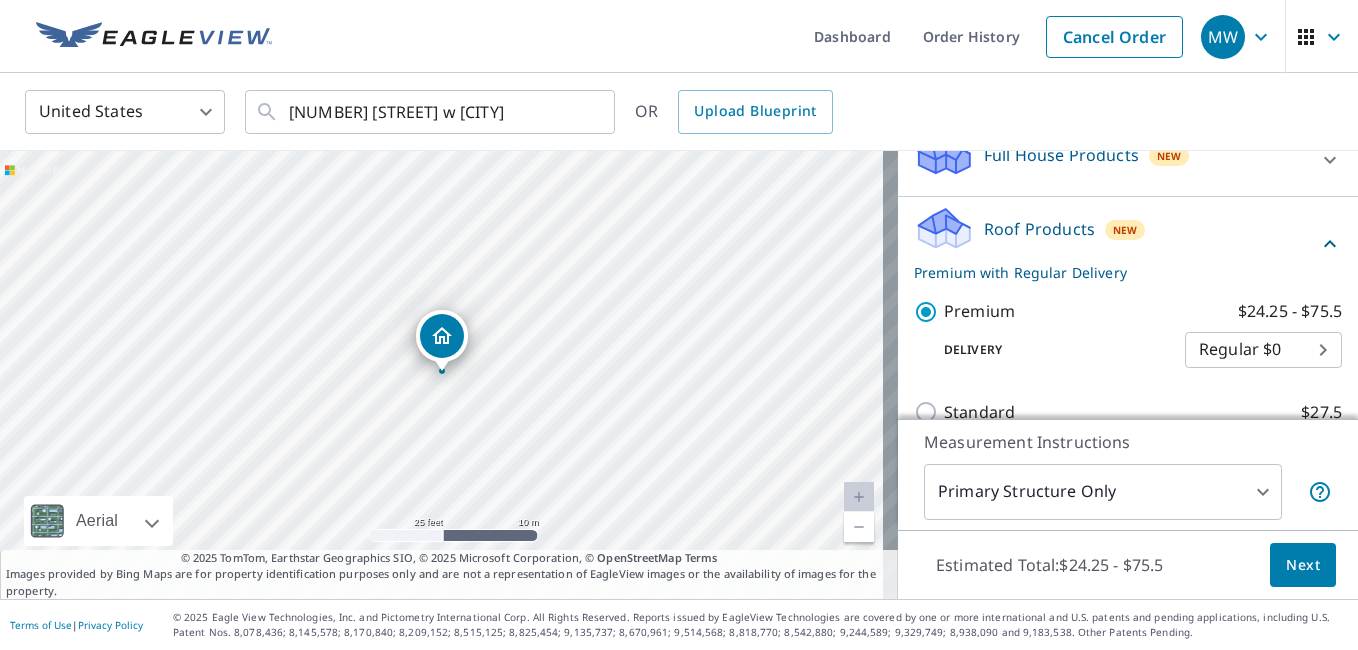 click on "Next" at bounding box center (1303, 565) 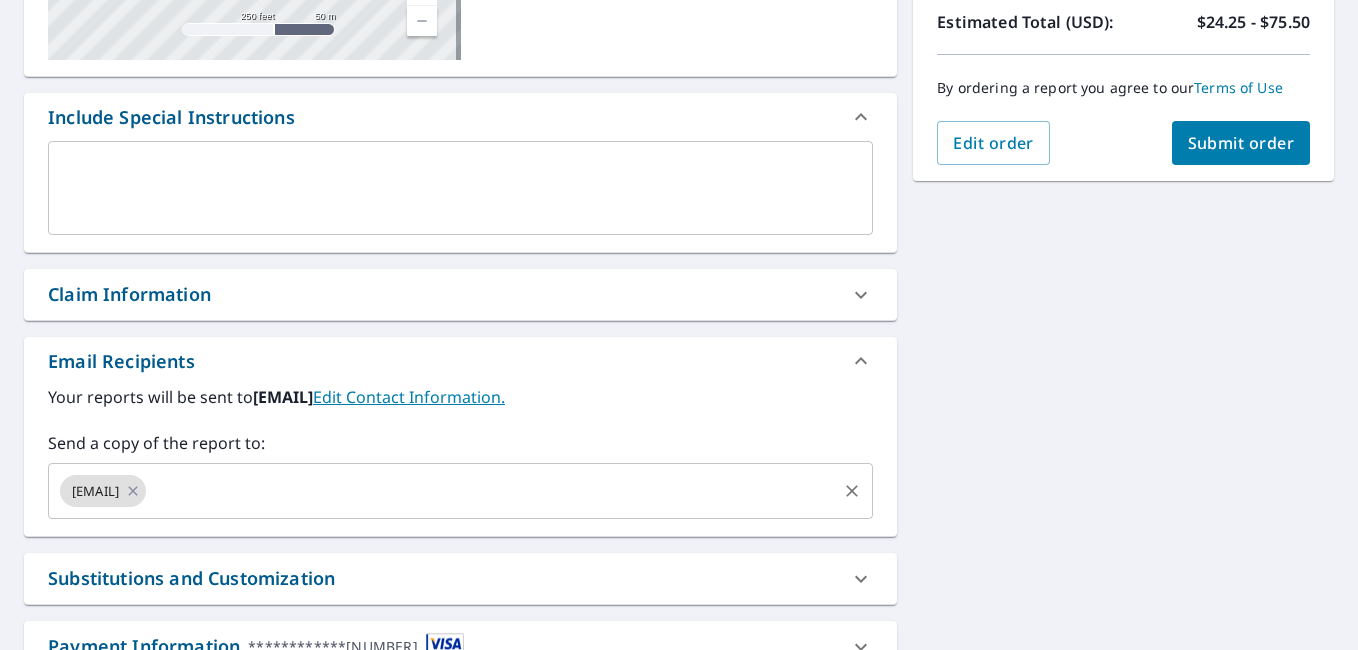 scroll, scrollTop: 500, scrollLeft: 0, axis: vertical 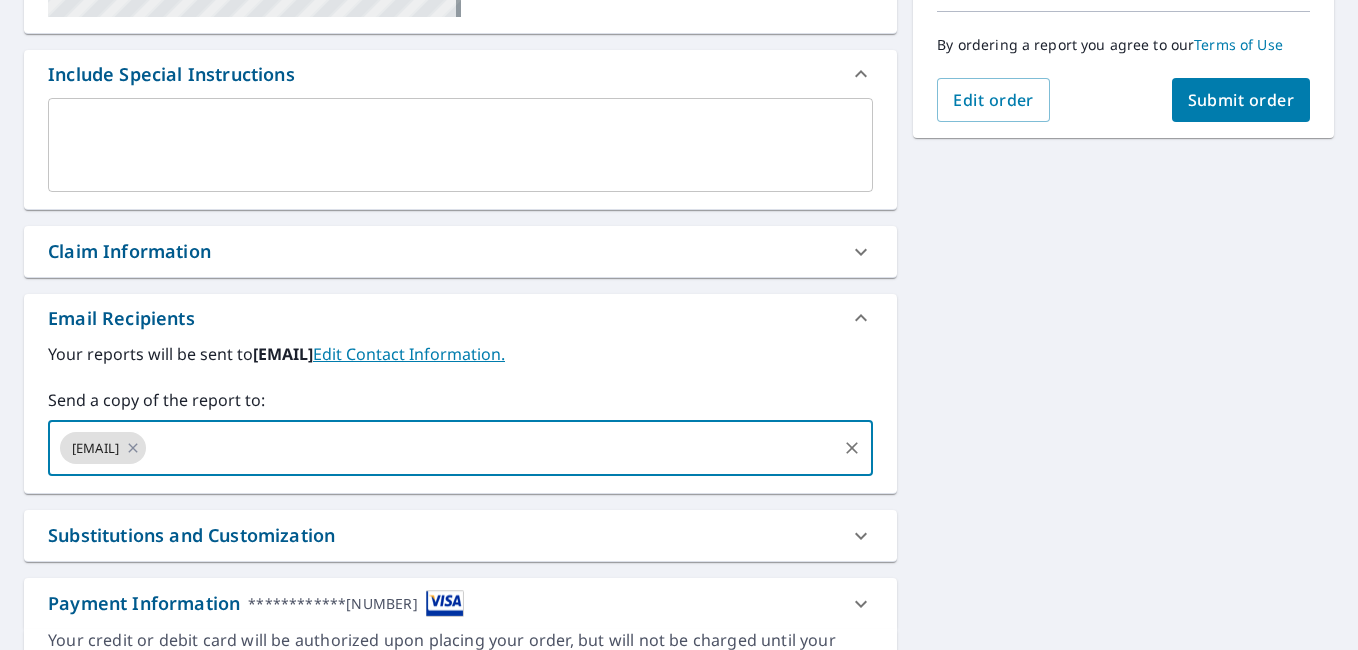click at bounding box center [491, 448] 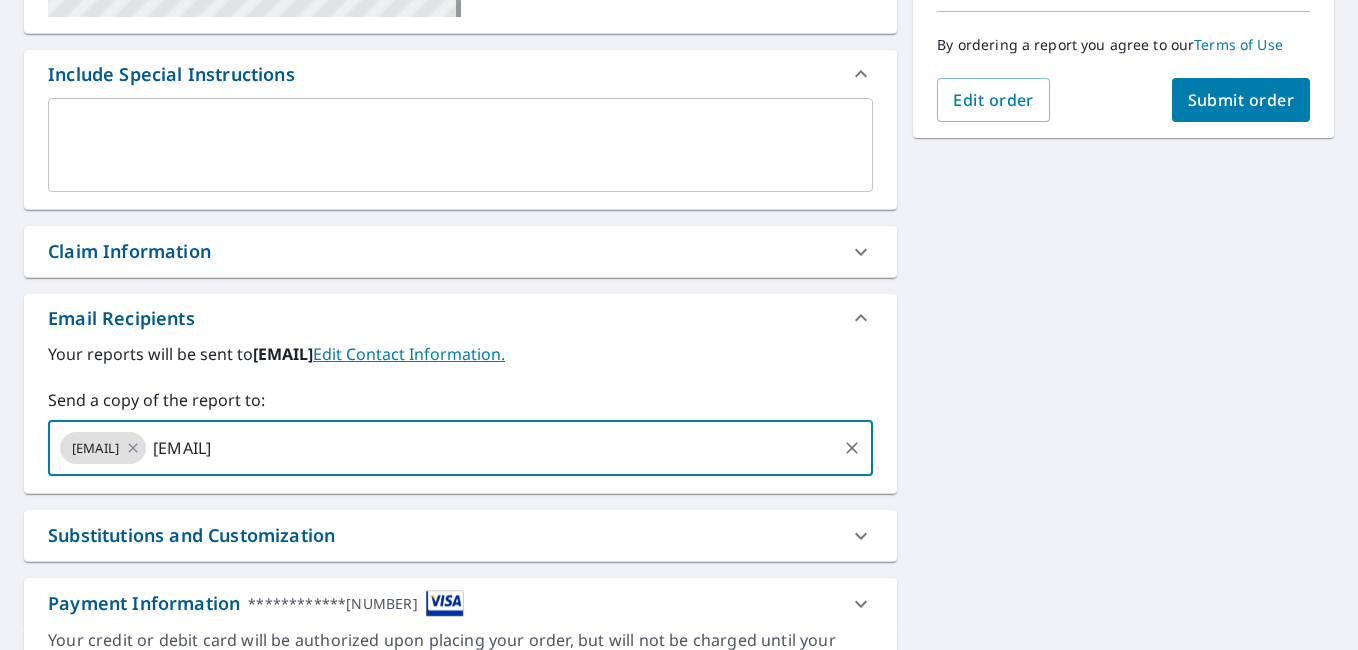 type on "[EMAIL]" 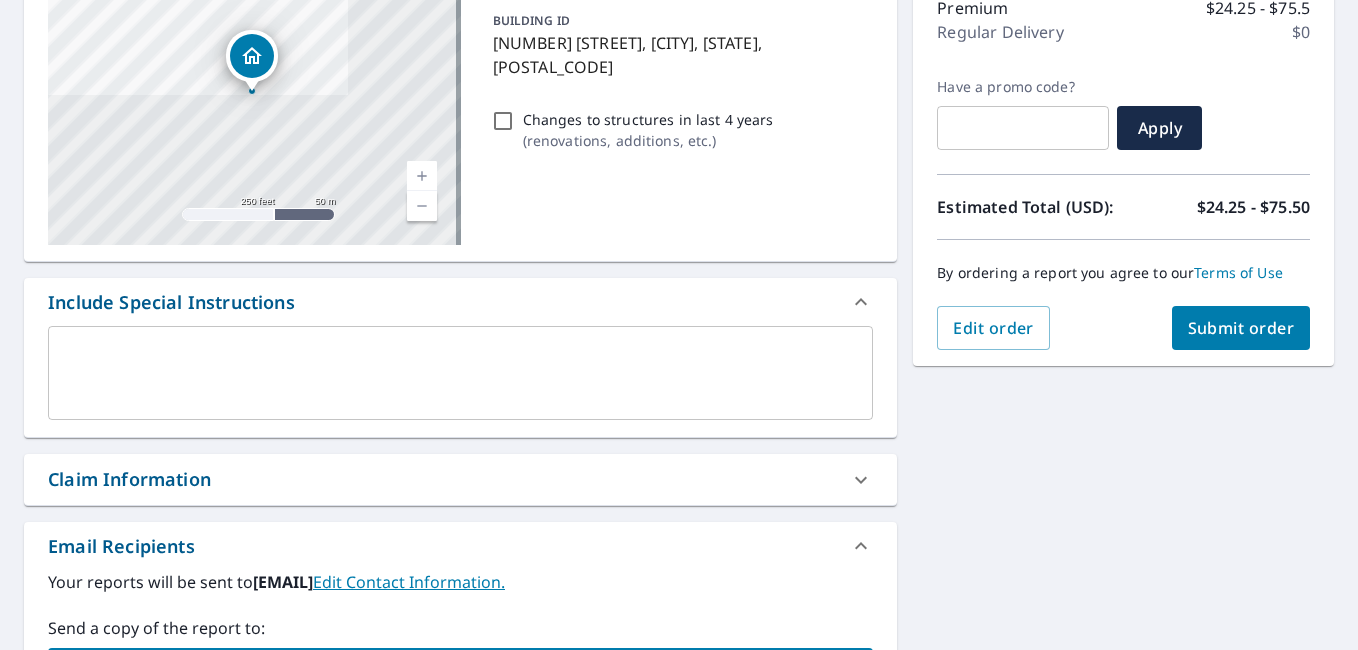 scroll, scrollTop: 250, scrollLeft: 0, axis: vertical 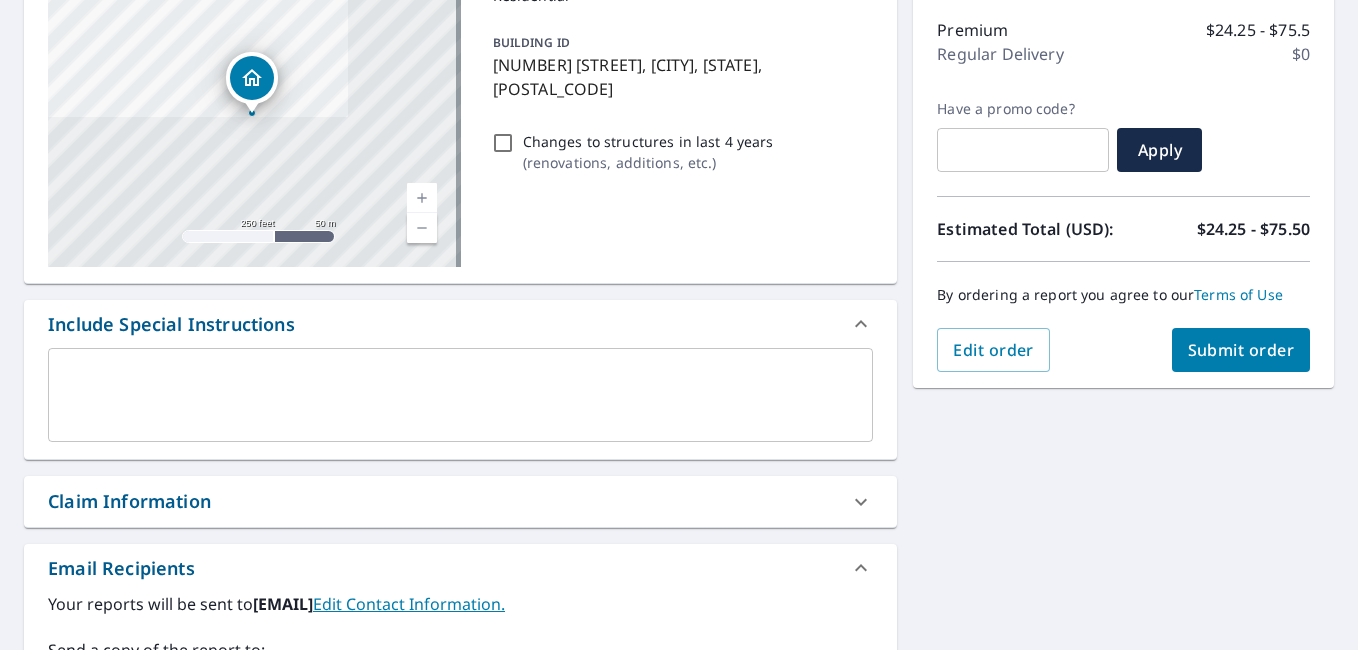 click on "Submit order" at bounding box center [1241, 350] 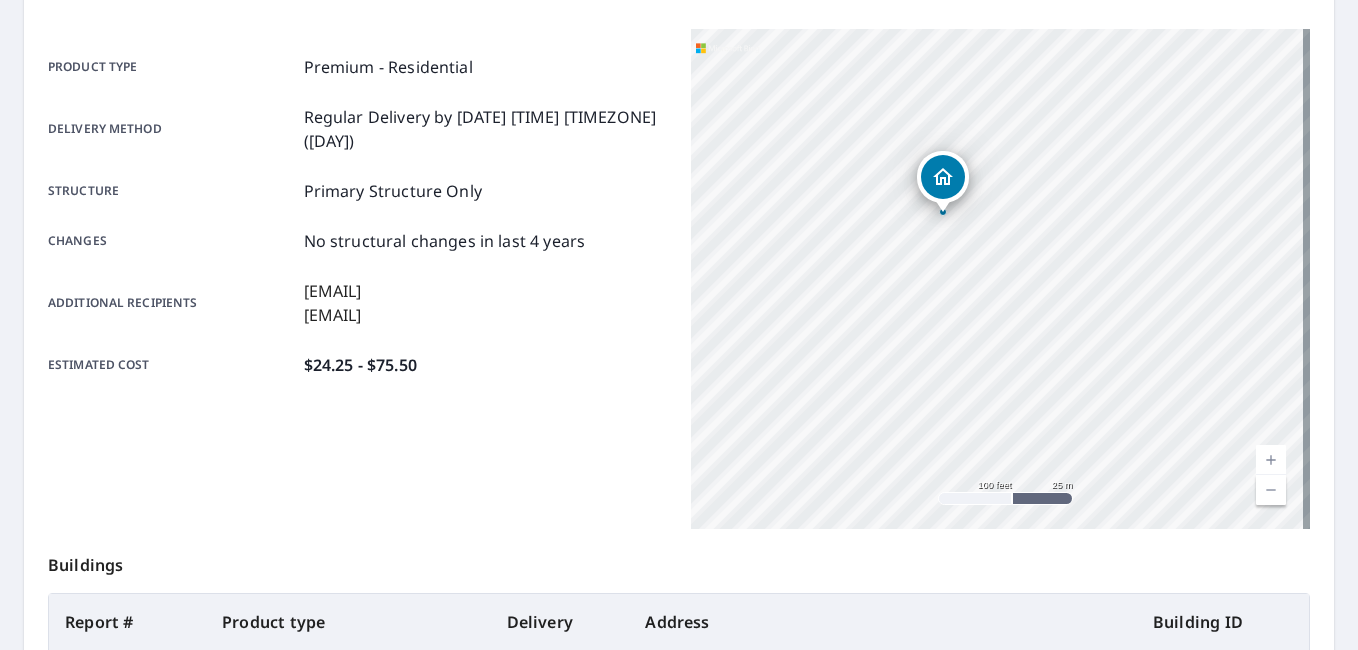 drag, startPoint x: 896, startPoint y: 257, endPoint x: 985, endPoint y: 259, distance: 89.02247 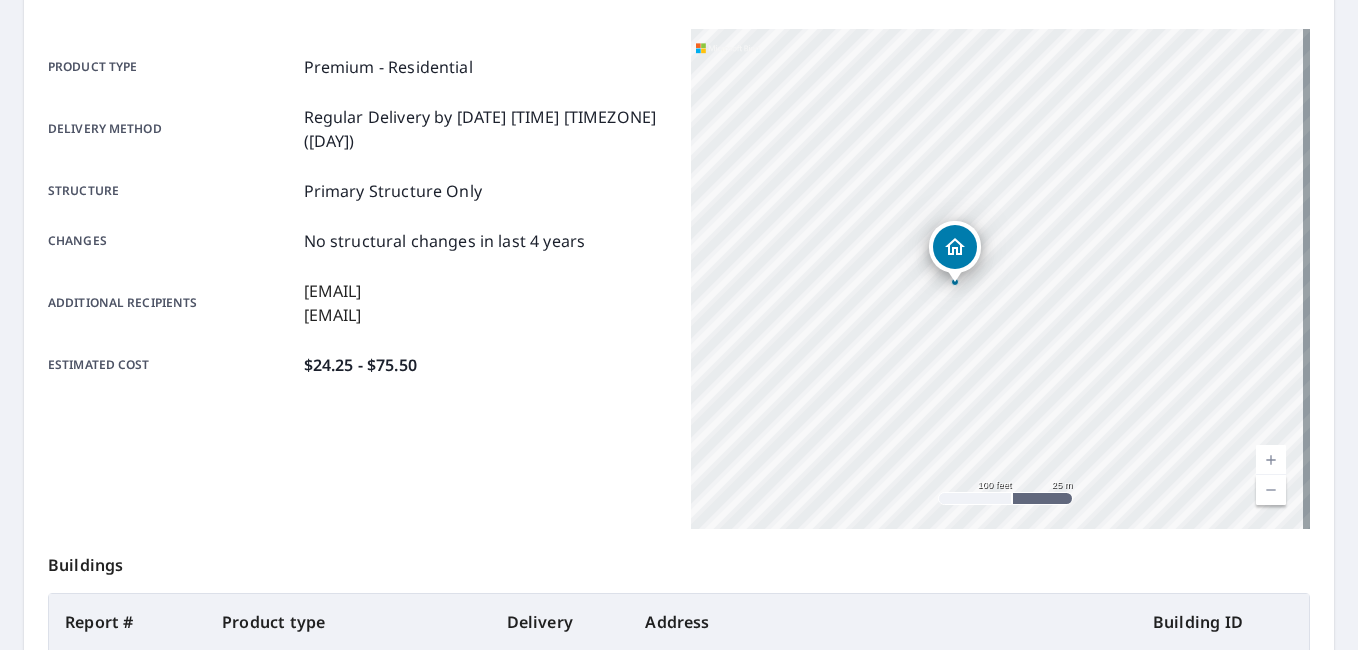 drag, startPoint x: 854, startPoint y: 266, endPoint x: 866, endPoint y: 336, distance: 71.021126 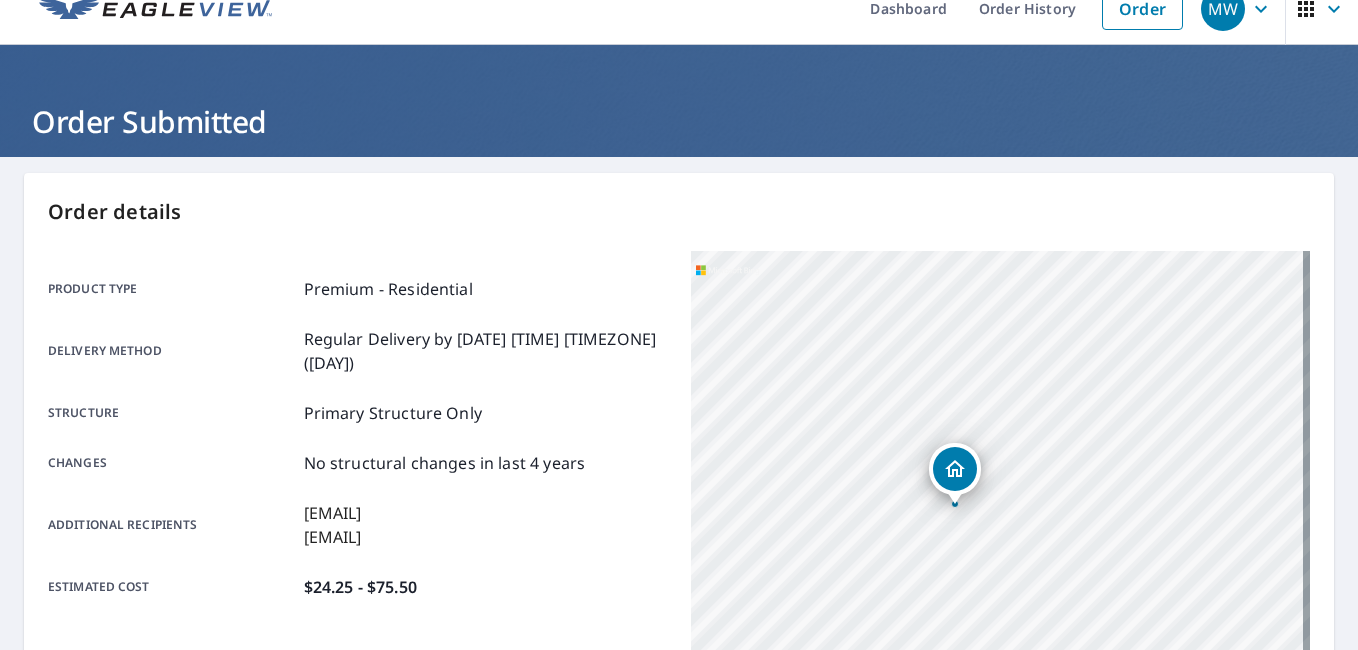 scroll, scrollTop: 0, scrollLeft: 0, axis: both 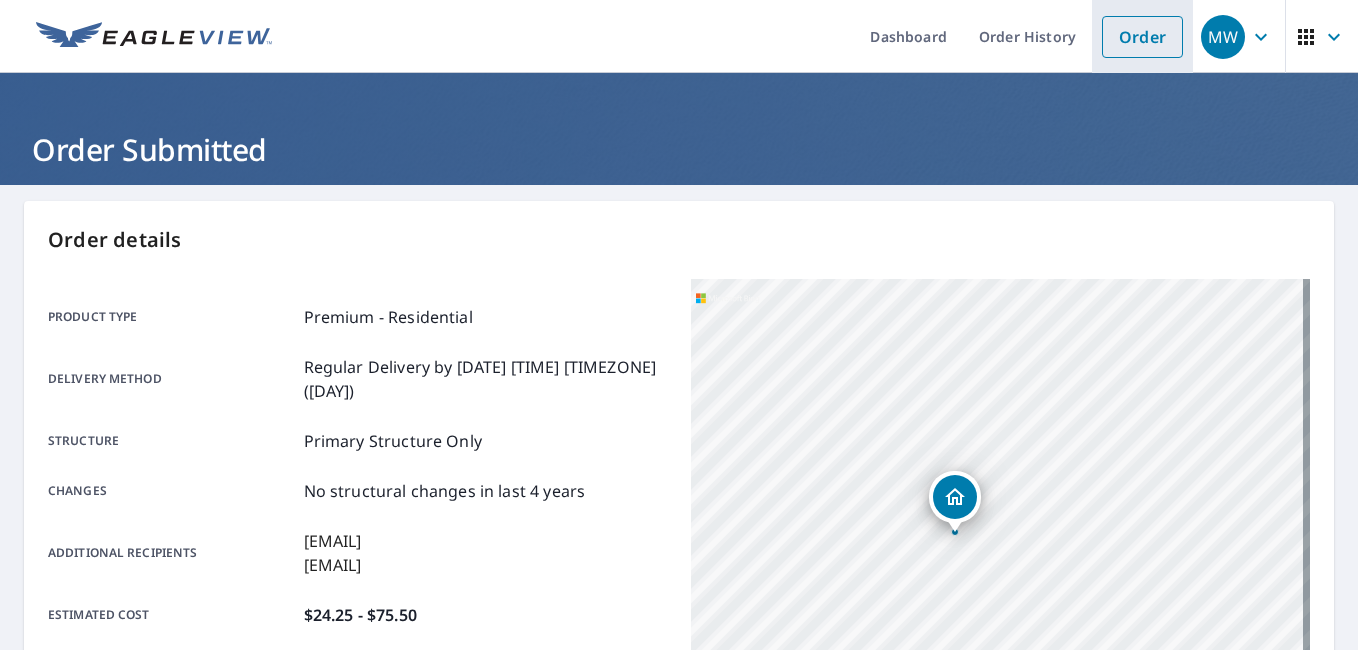 click on "Order" at bounding box center (1142, 37) 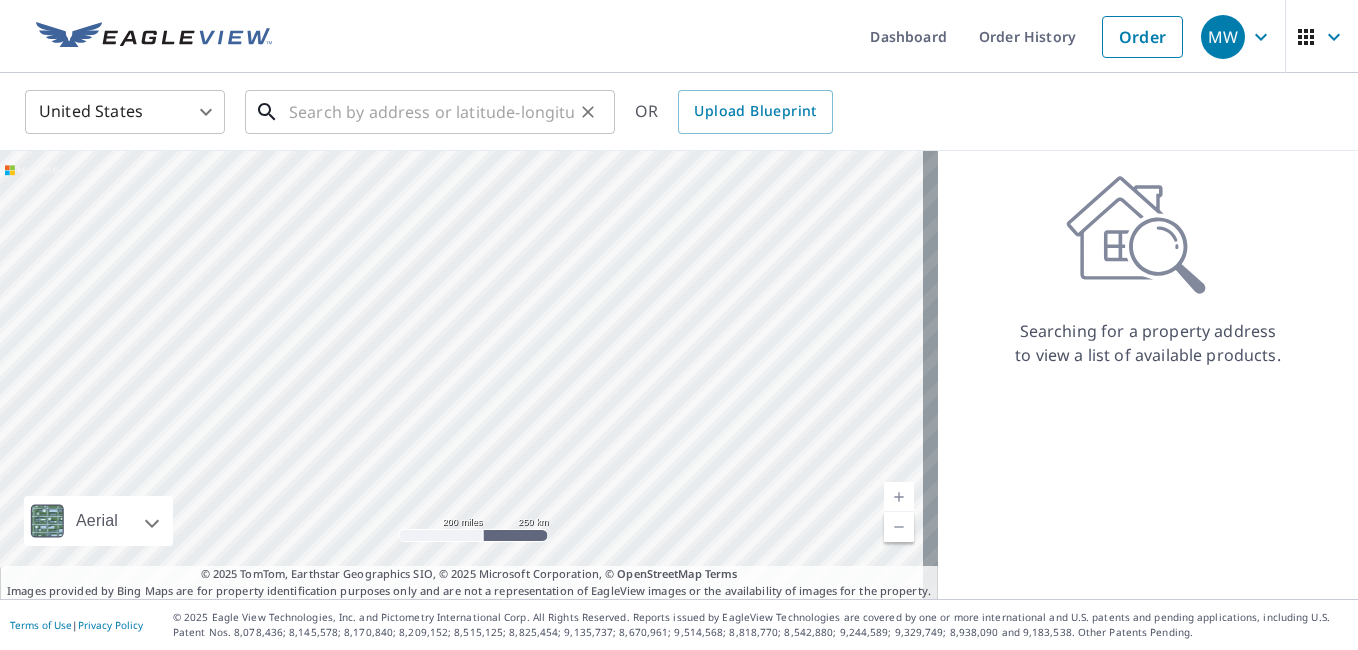 click at bounding box center [431, 112] 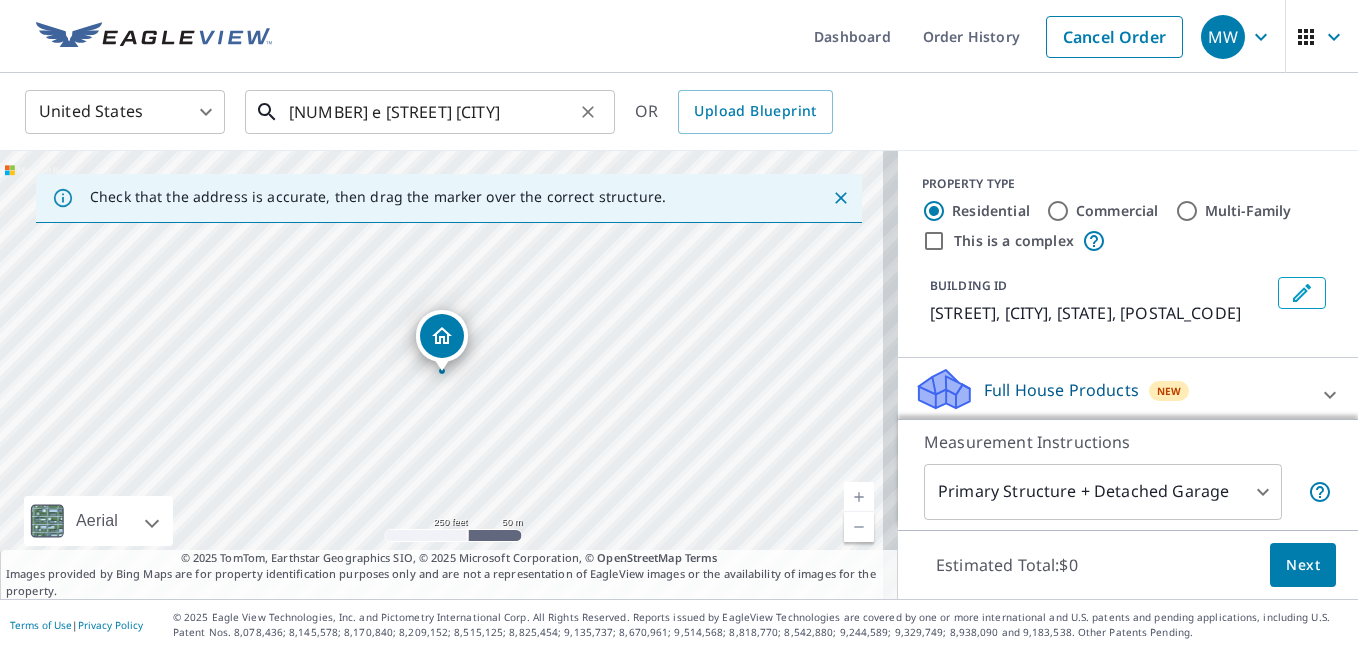 click on "[NUMBER] e [STREET] [CITY]" at bounding box center [431, 112] 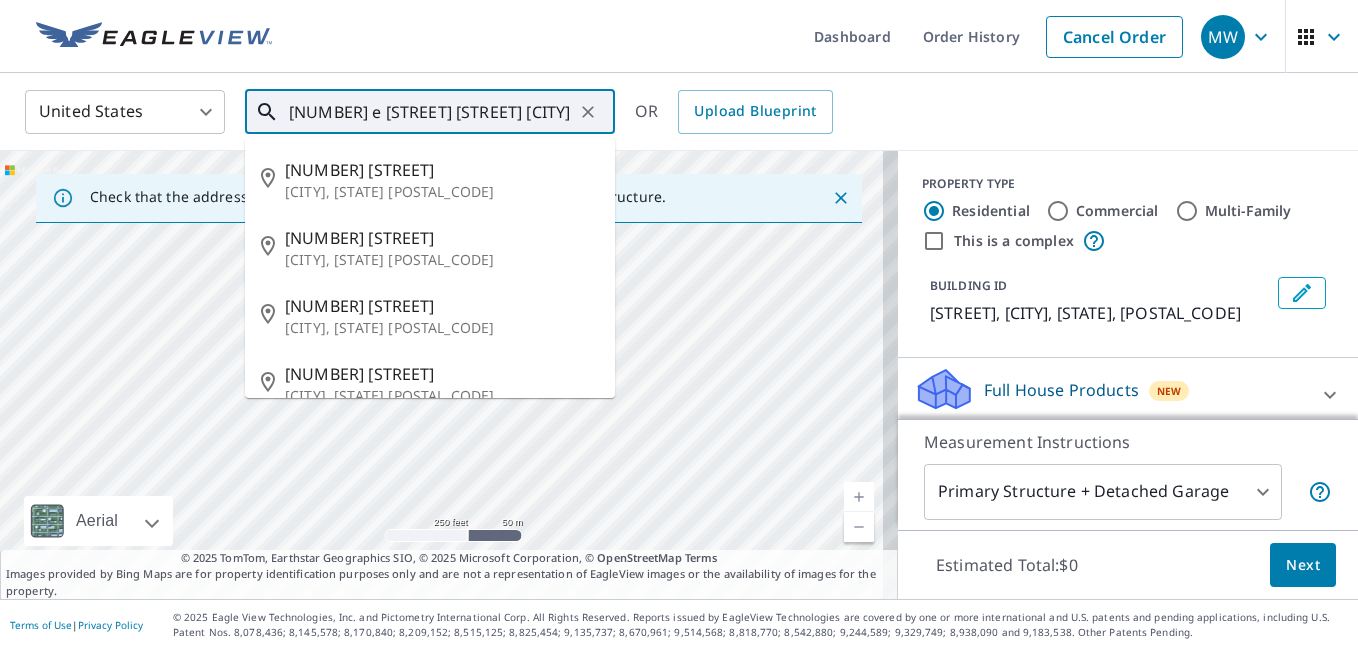 type on "[NUMBER] e [STREET] [STREET] [CITY]" 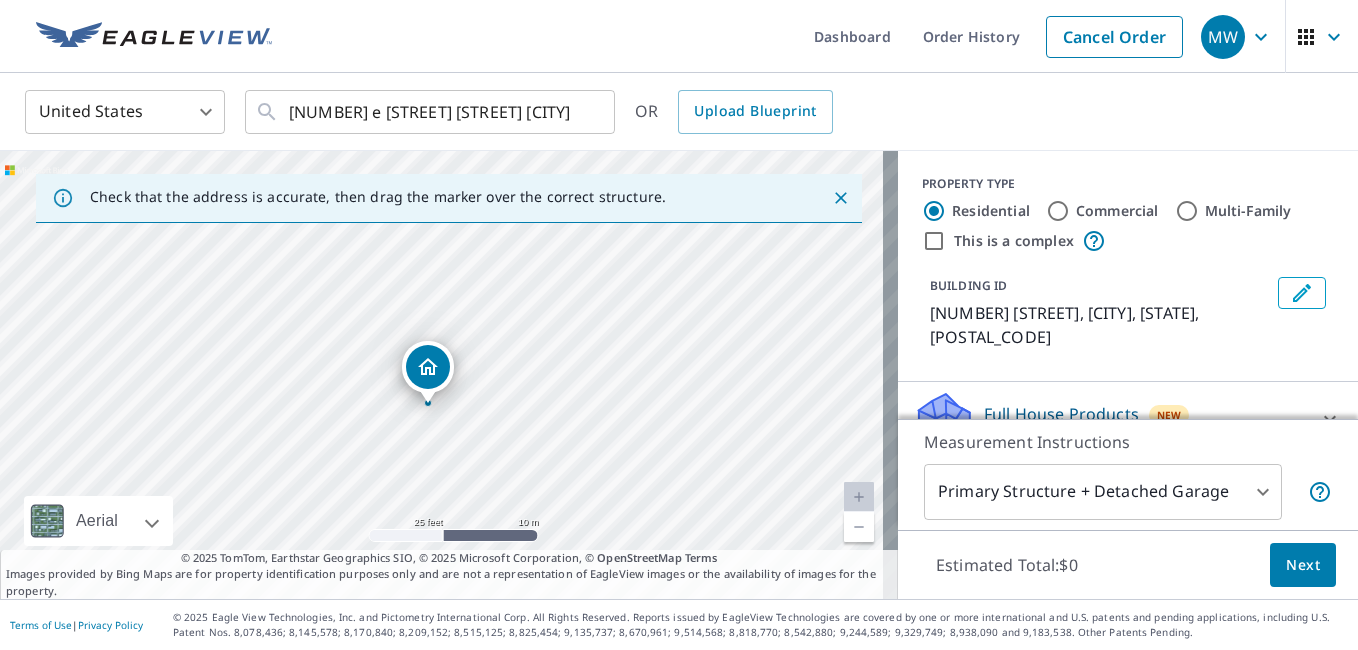 drag, startPoint x: 580, startPoint y: 268, endPoint x: 471, endPoint y: 518, distance: 272.7288 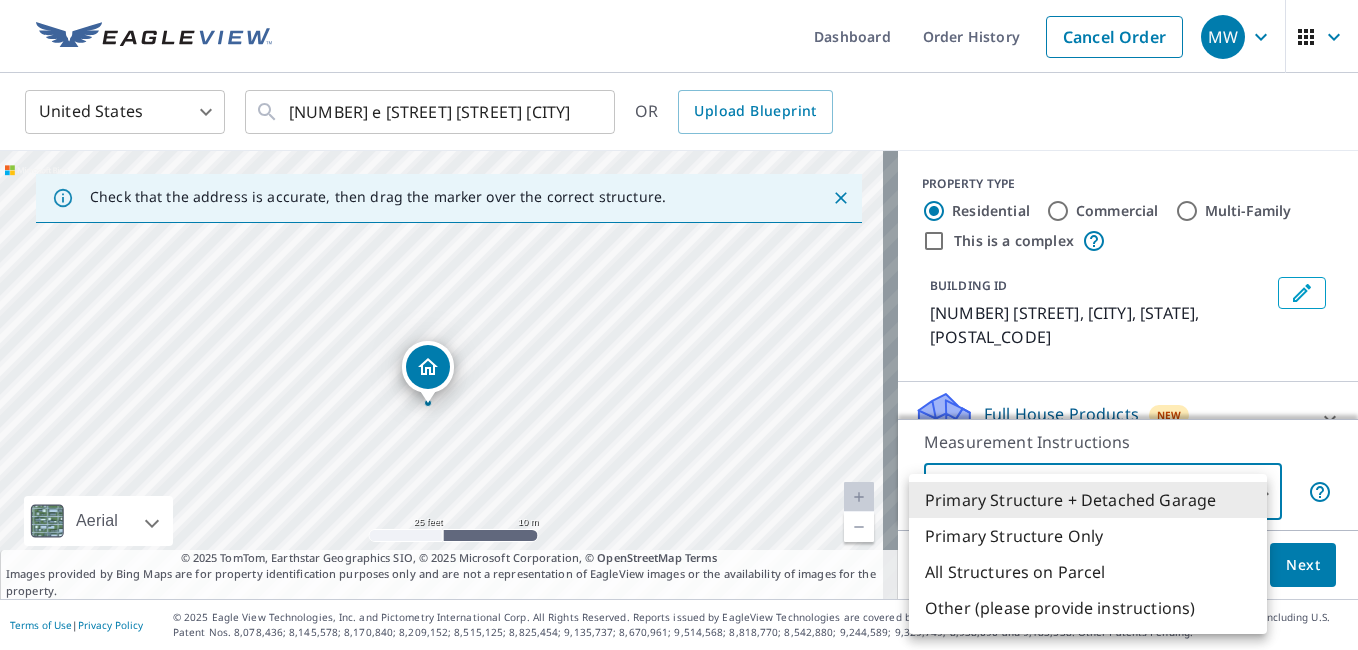 click on "Primary Structure Only" at bounding box center (1088, 536) 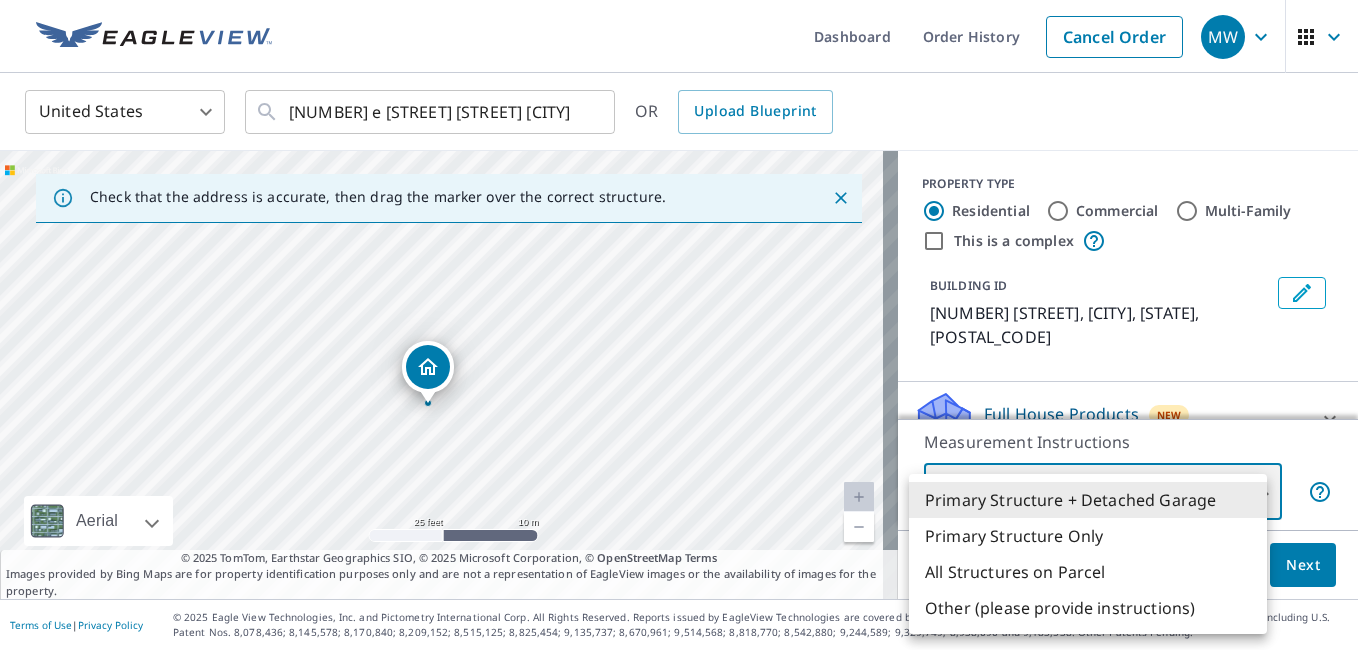 type on "2" 